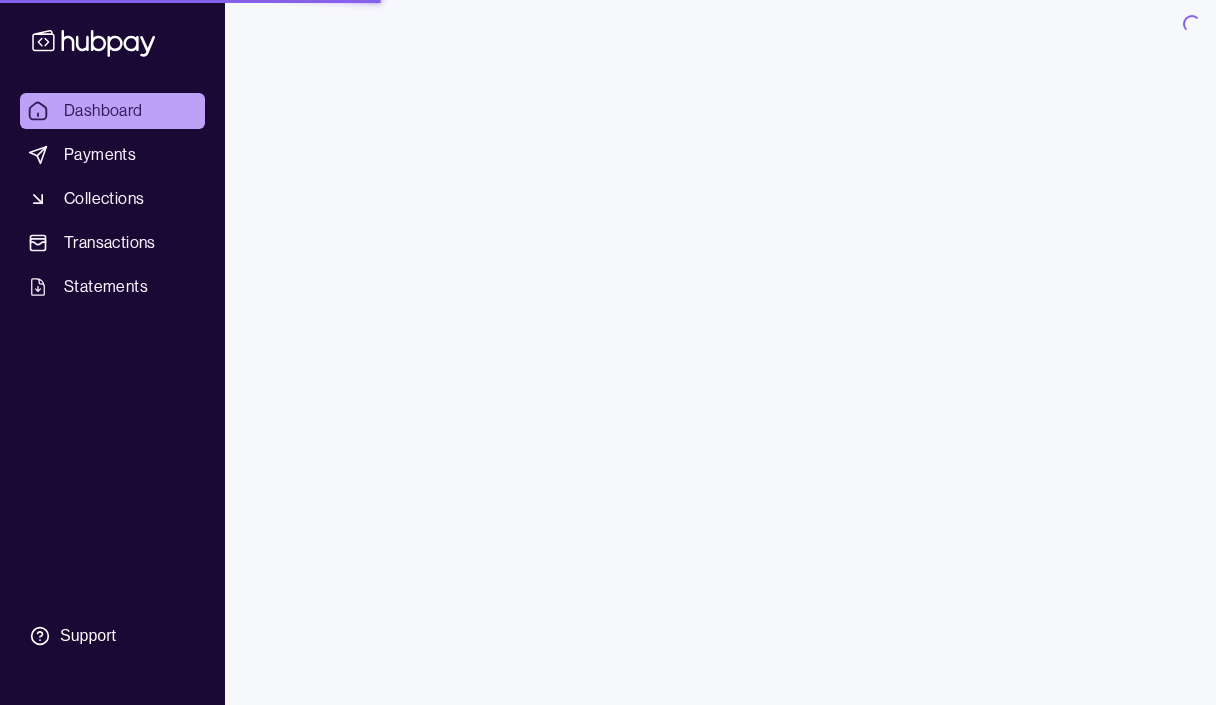 scroll, scrollTop: 0, scrollLeft: 0, axis: both 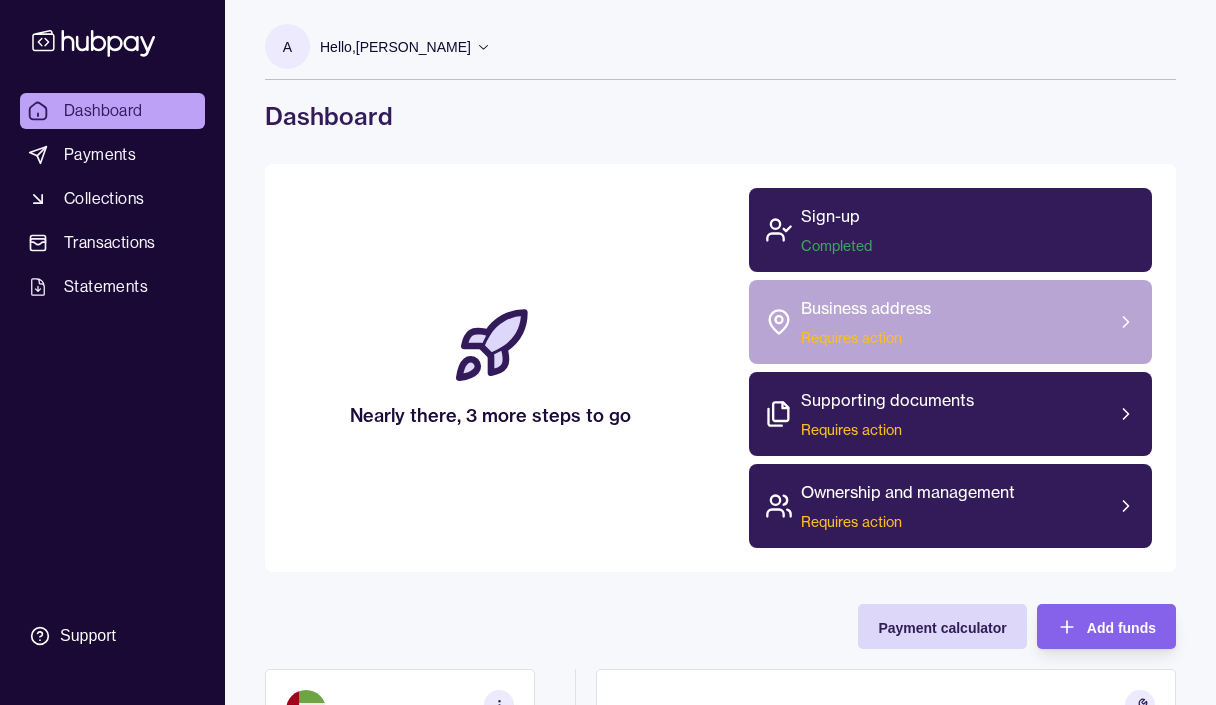 click on "Business address Requires action" at bounding box center (951, 322) 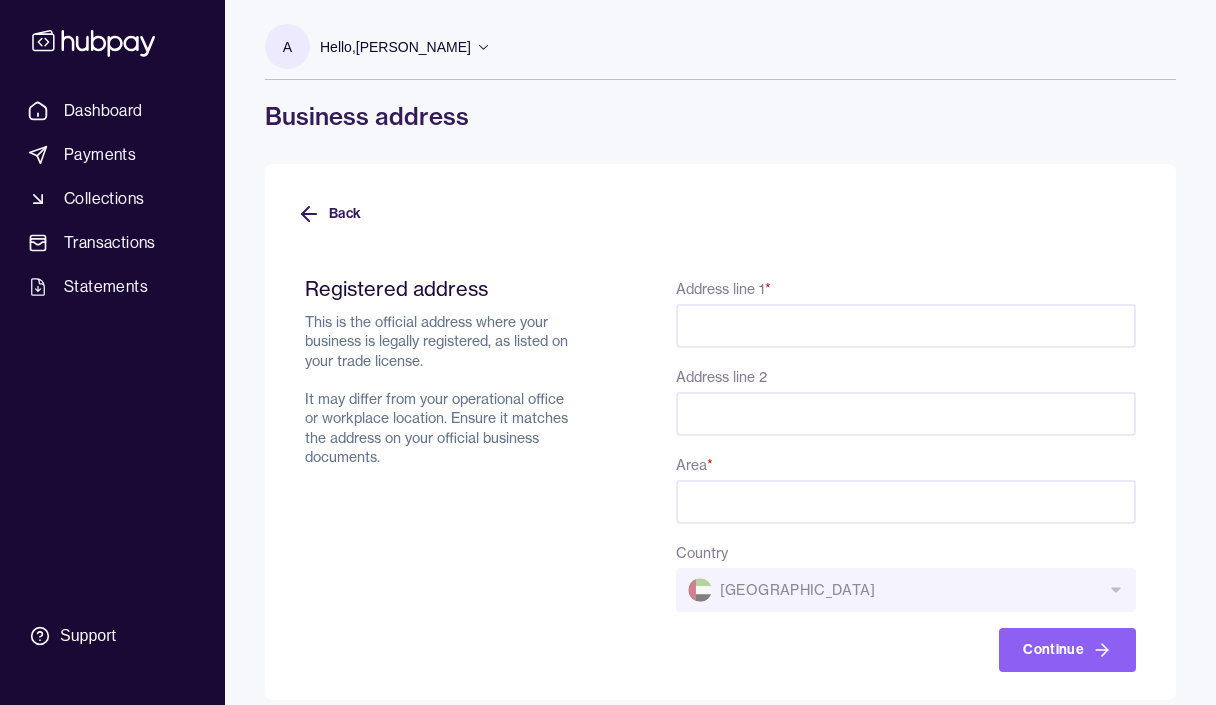 paste on "**********" 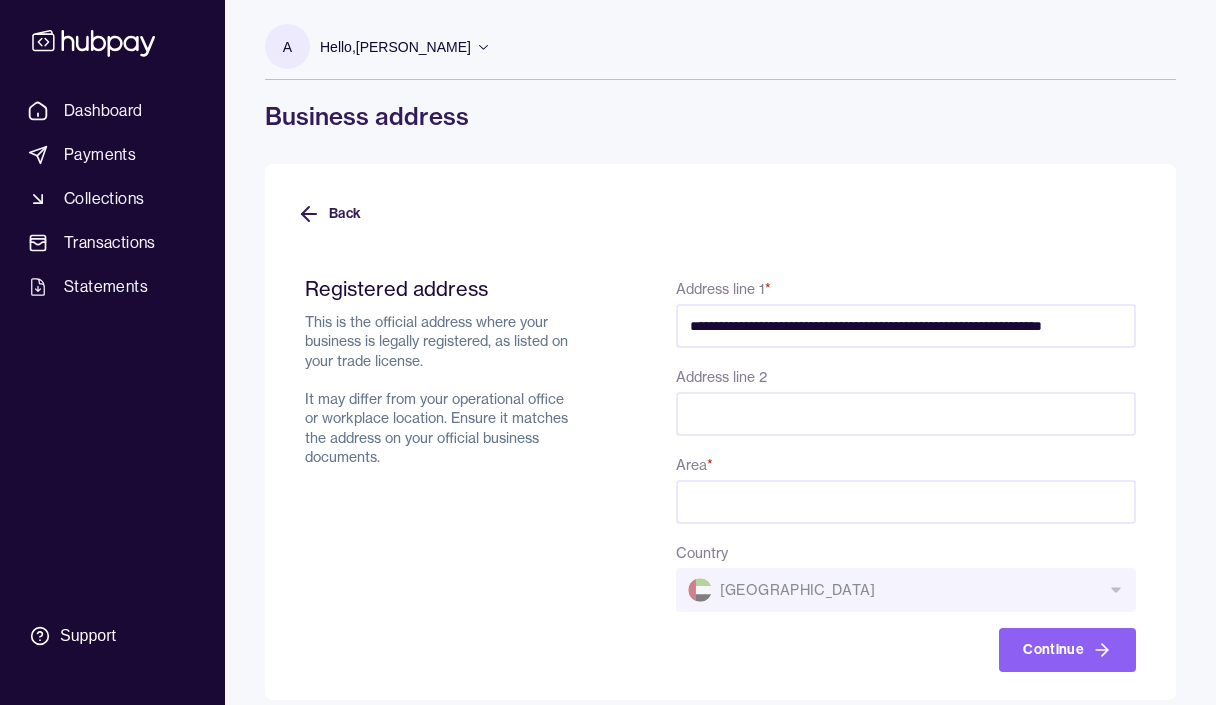 type on "**********" 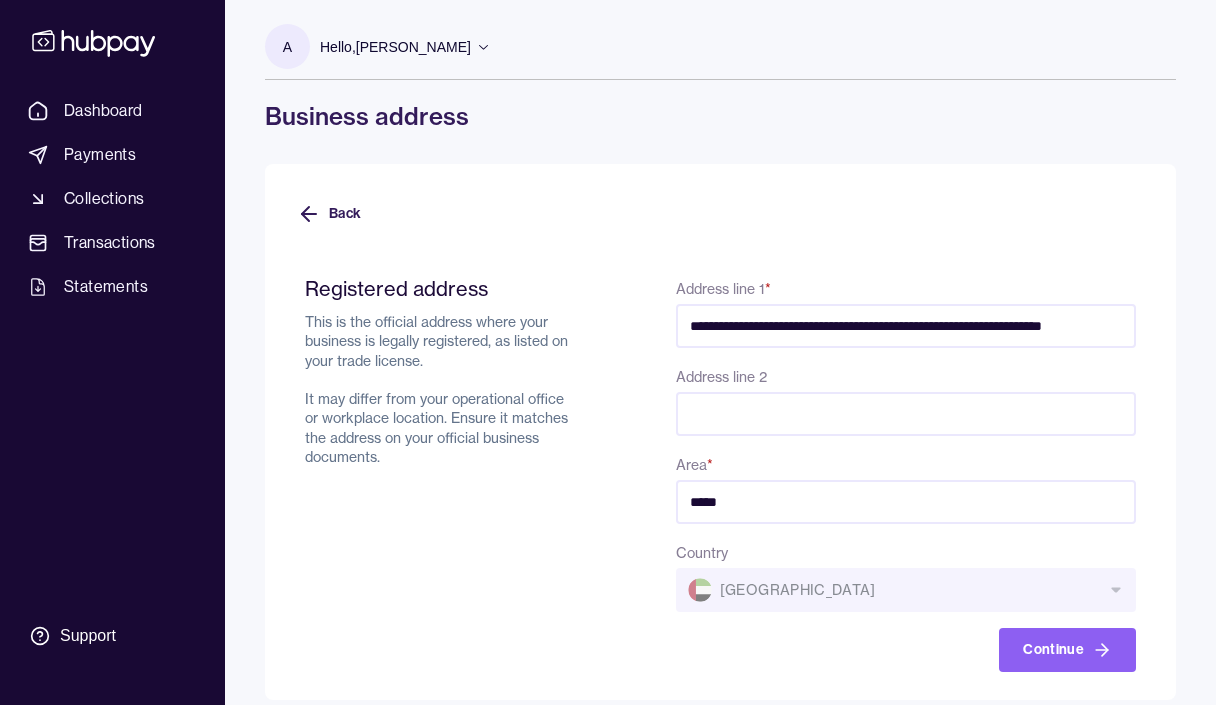 click on "Registered address This is the official address where your business is legally registered, as listed on your trade license. It may differ from your operational office or workplace location. Ensure it matches the address on your official business documents." at bounding box center [442, 474] 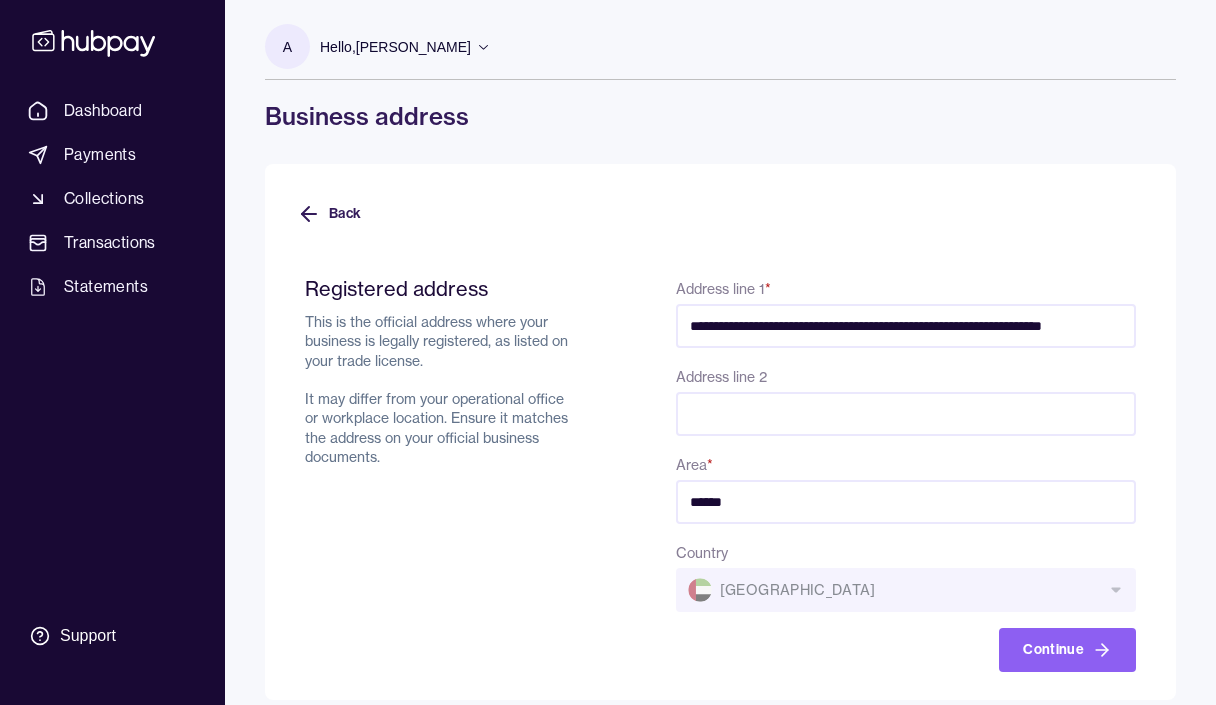 type on "******" 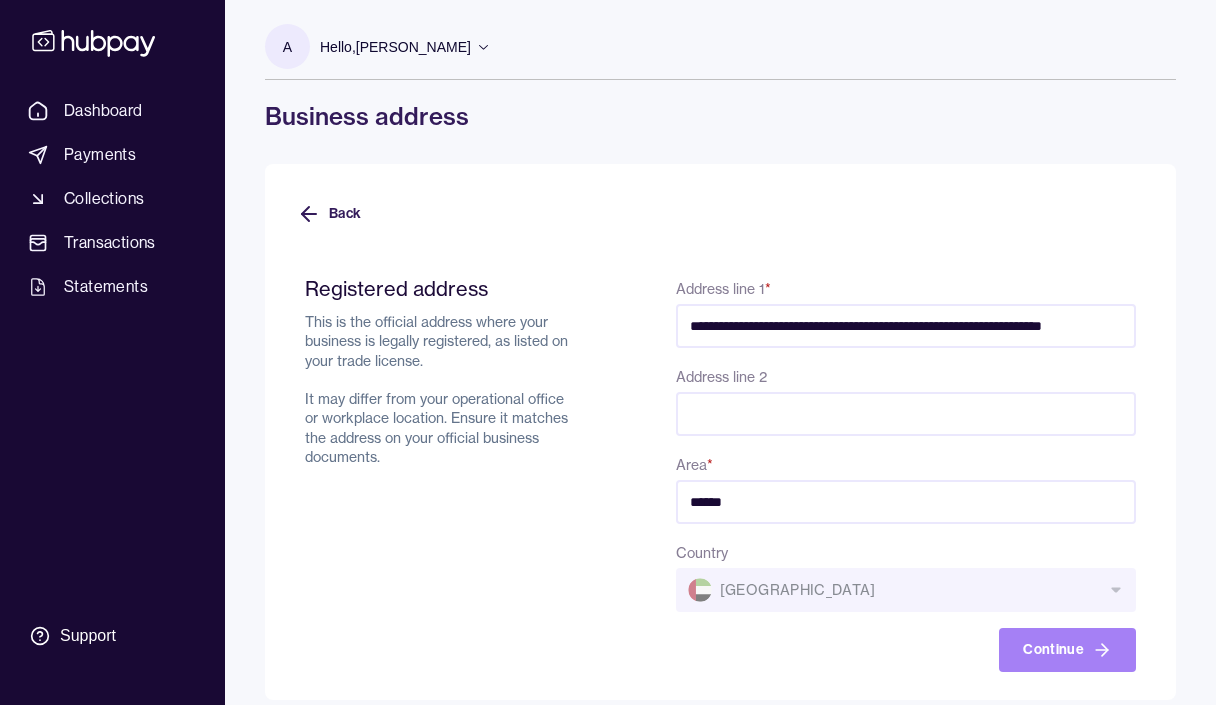 click on "Continue" at bounding box center (1067, 650) 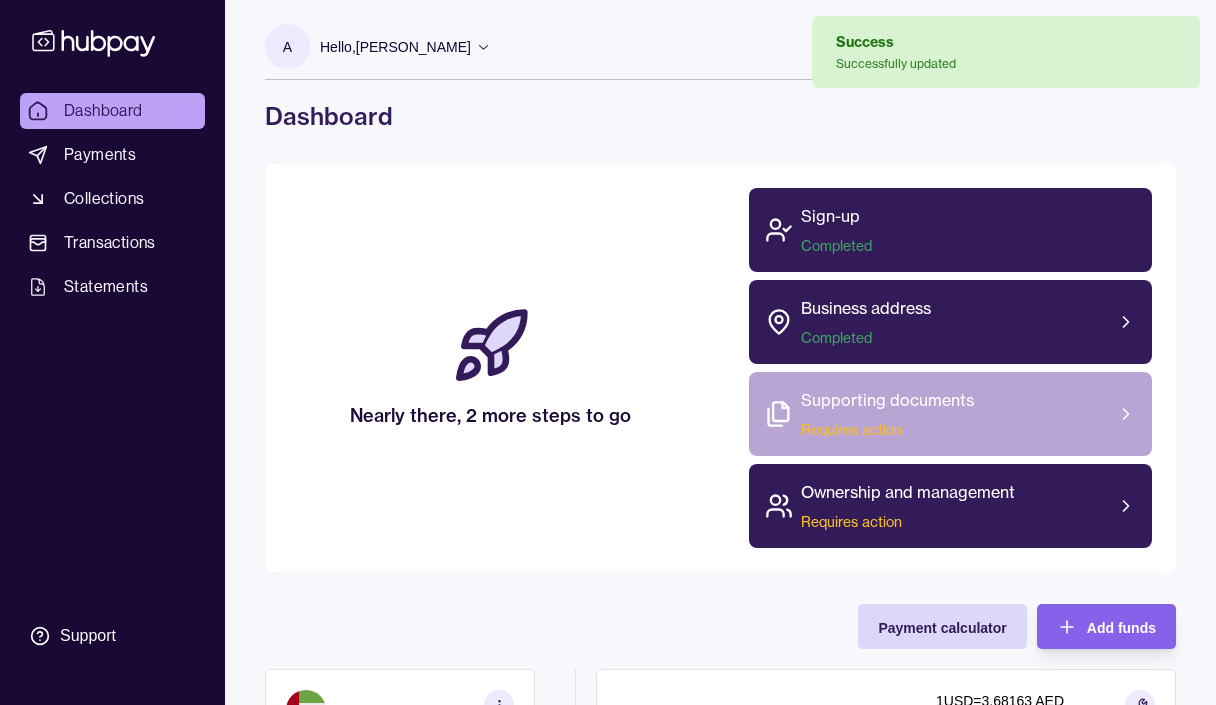 click on "Requires action" at bounding box center [887, 430] 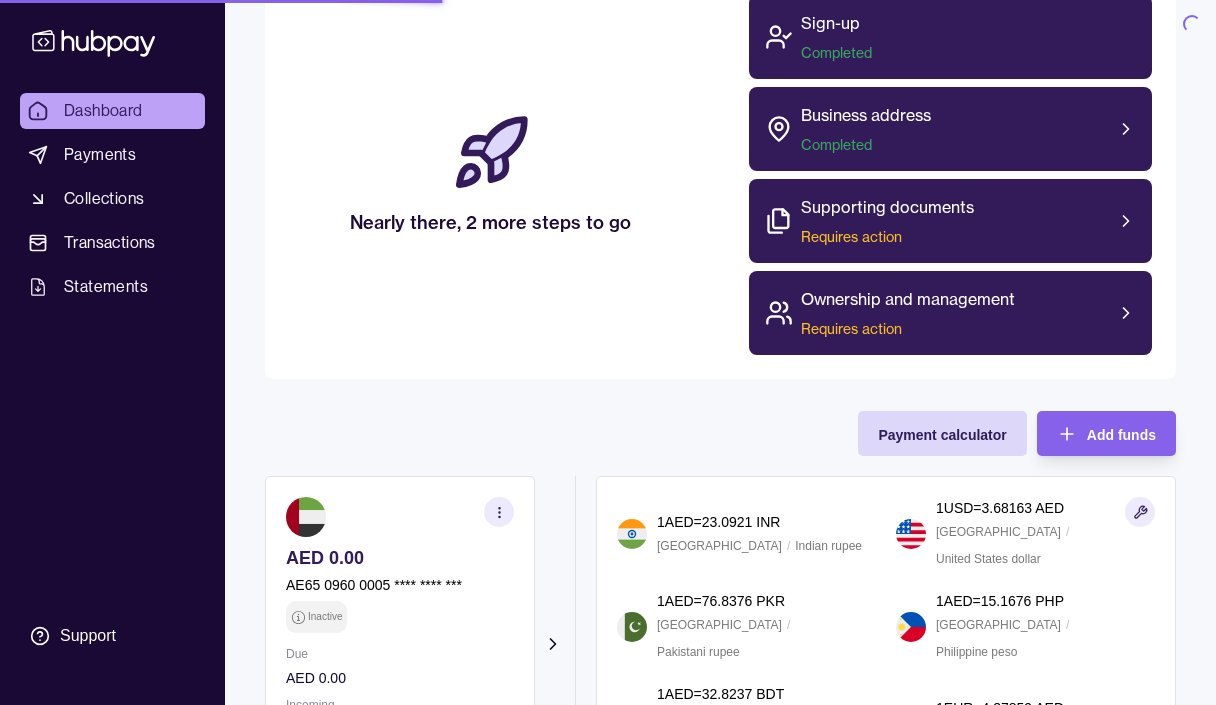 scroll, scrollTop: 199, scrollLeft: 0, axis: vertical 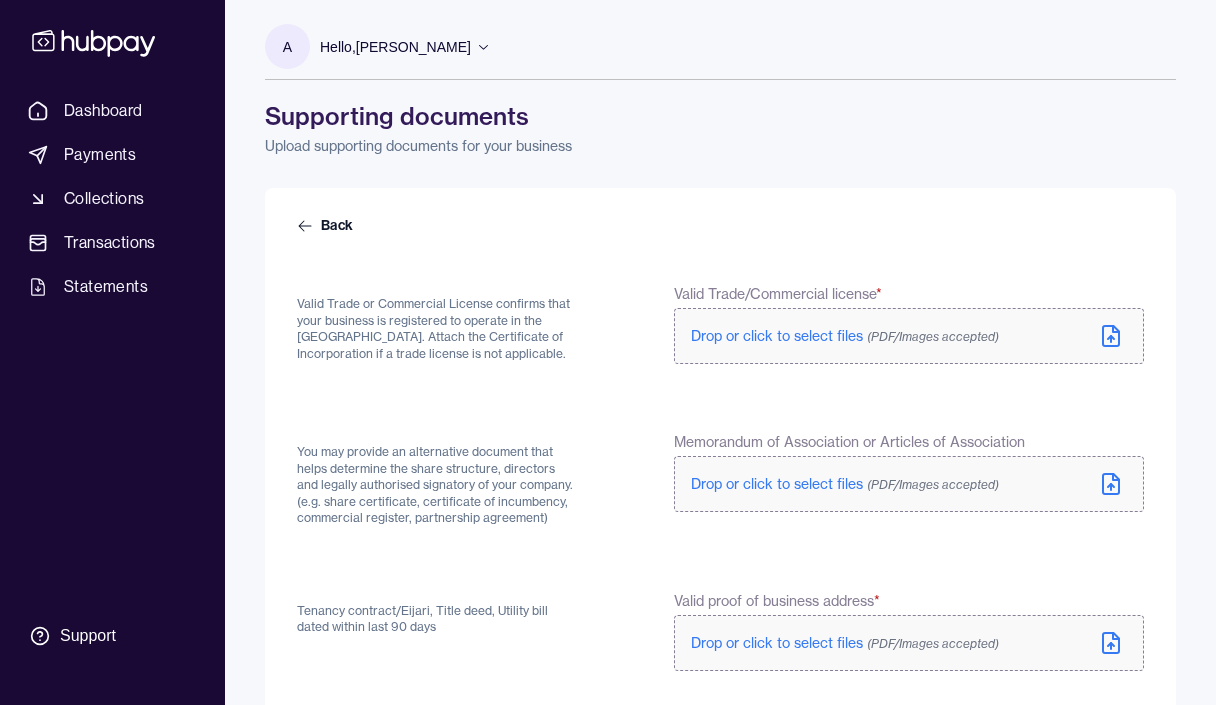 click on "Drop or click to select files   (PDF/Images accepted)" at bounding box center (845, 336) 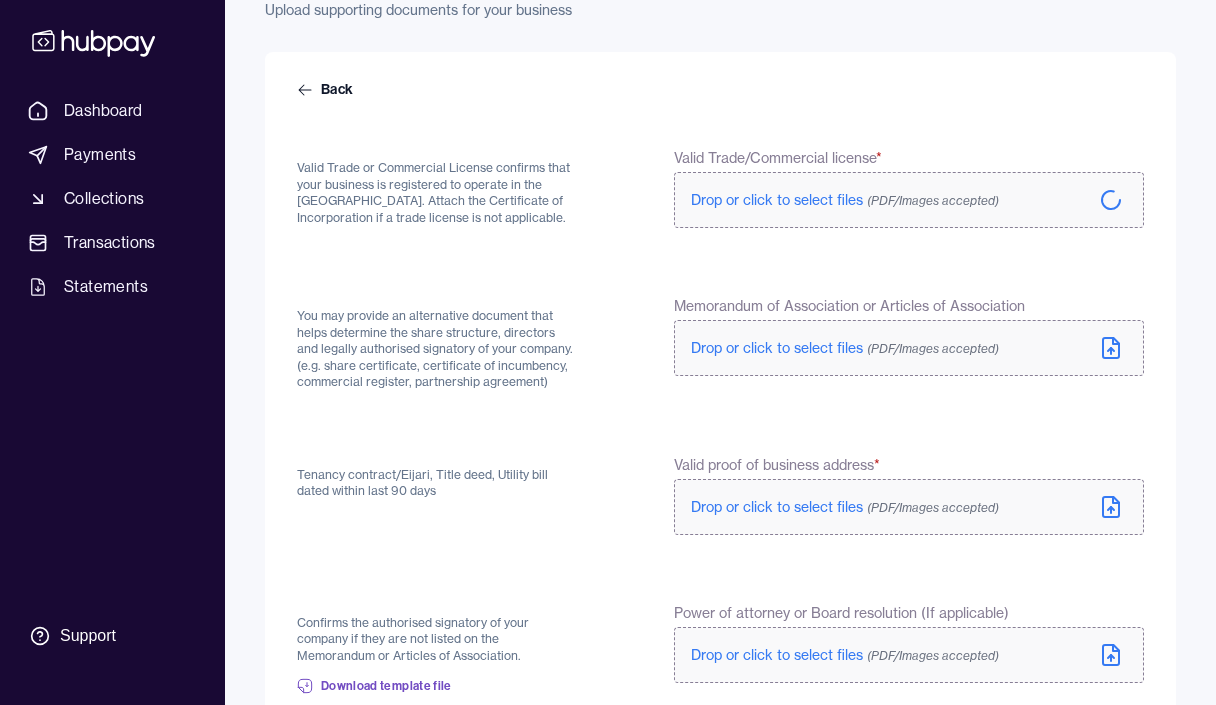 scroll, scrollTop: 182, scrollLeft: 0, axis: vertical 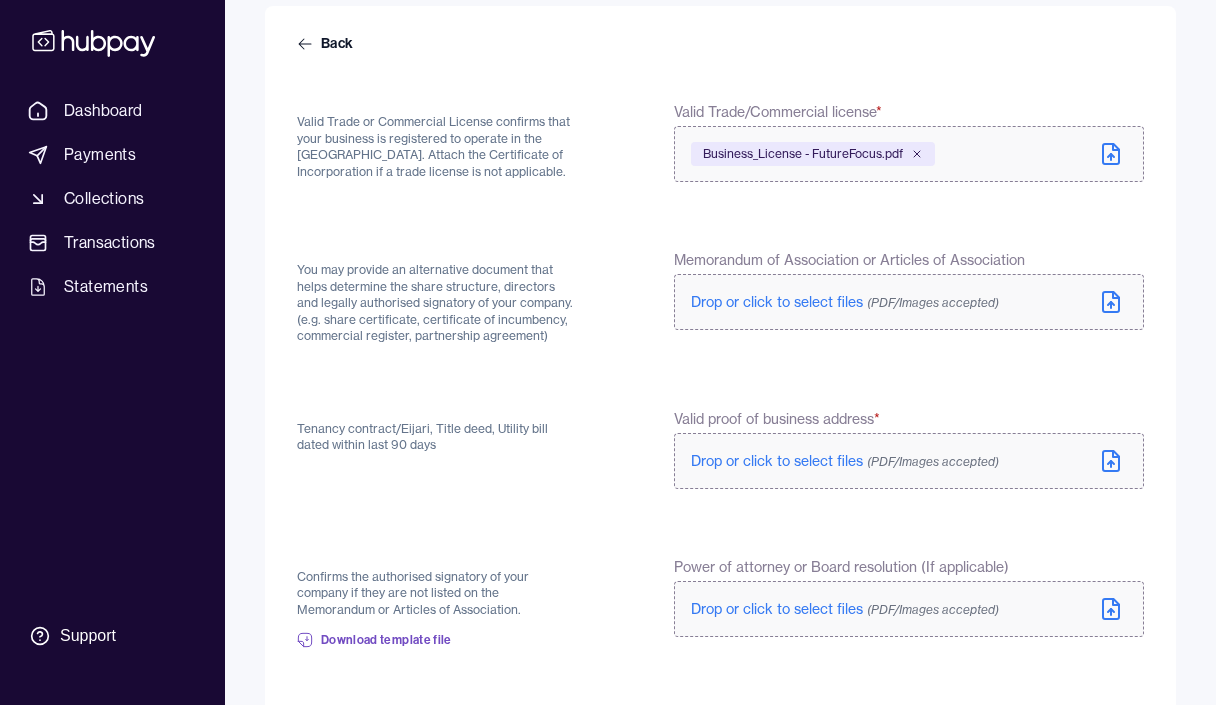 click on "Drop or click to select files   (PDF/Images accepted)" at bounding box center (845, 302) 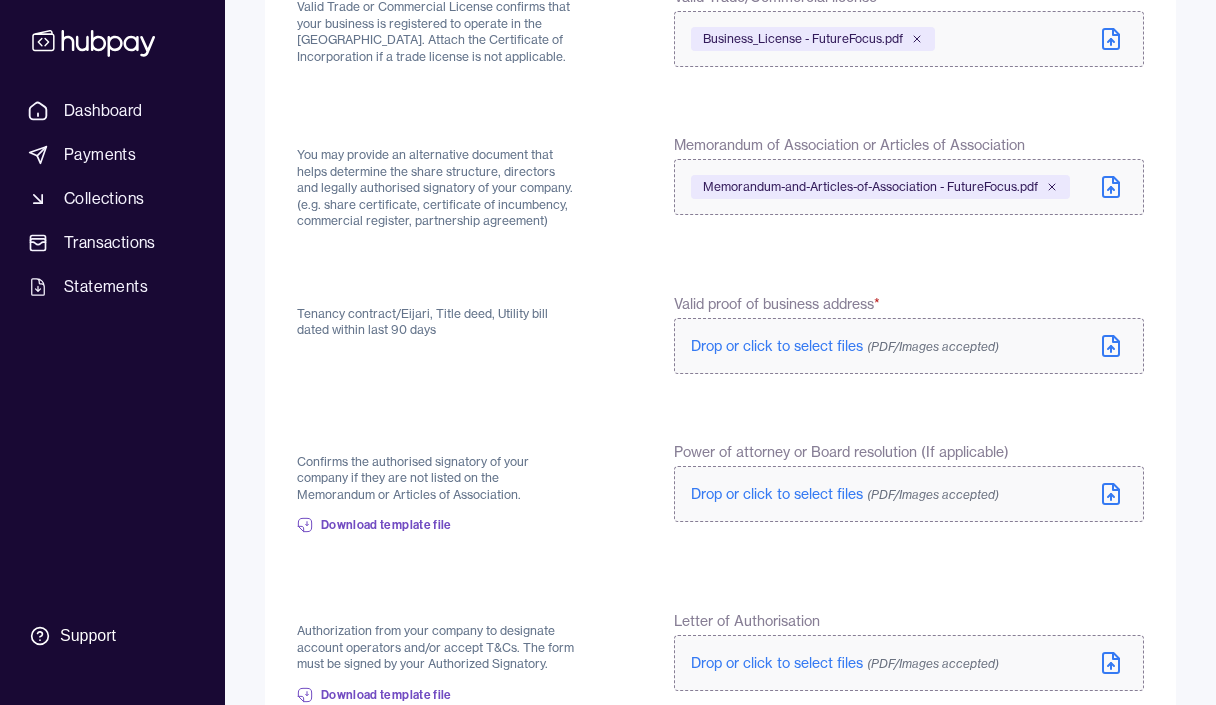 scroll, scrollTop: 325, scrollLeft: 0, axis: vertical 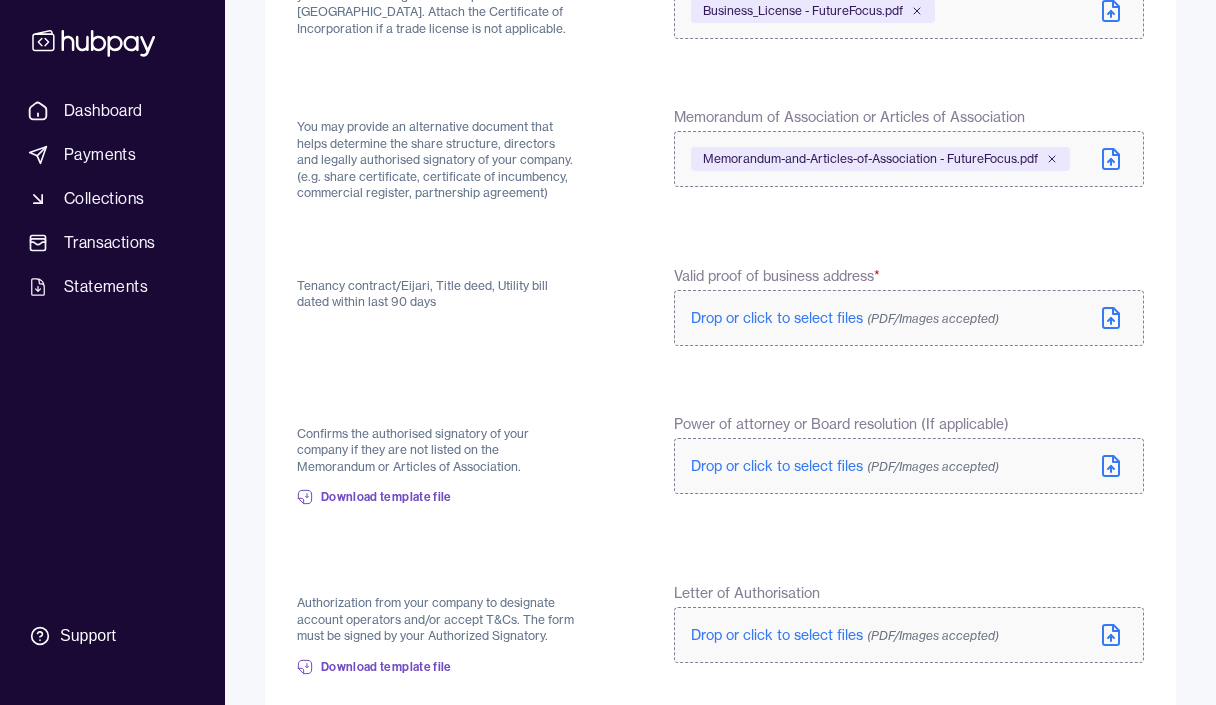 click on "(PDF/Images accepted)" at bounding box center [933, 318] 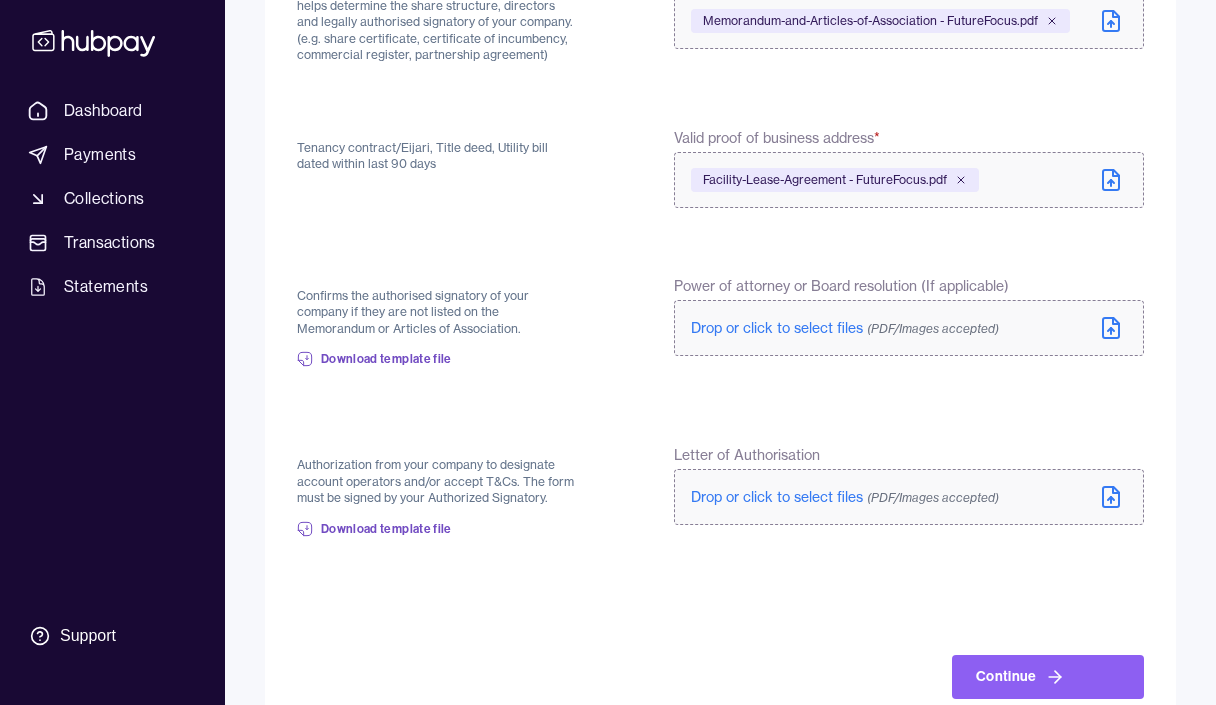 scroll, scrollTop: 464, scrollLeft: 0, axis: vertical 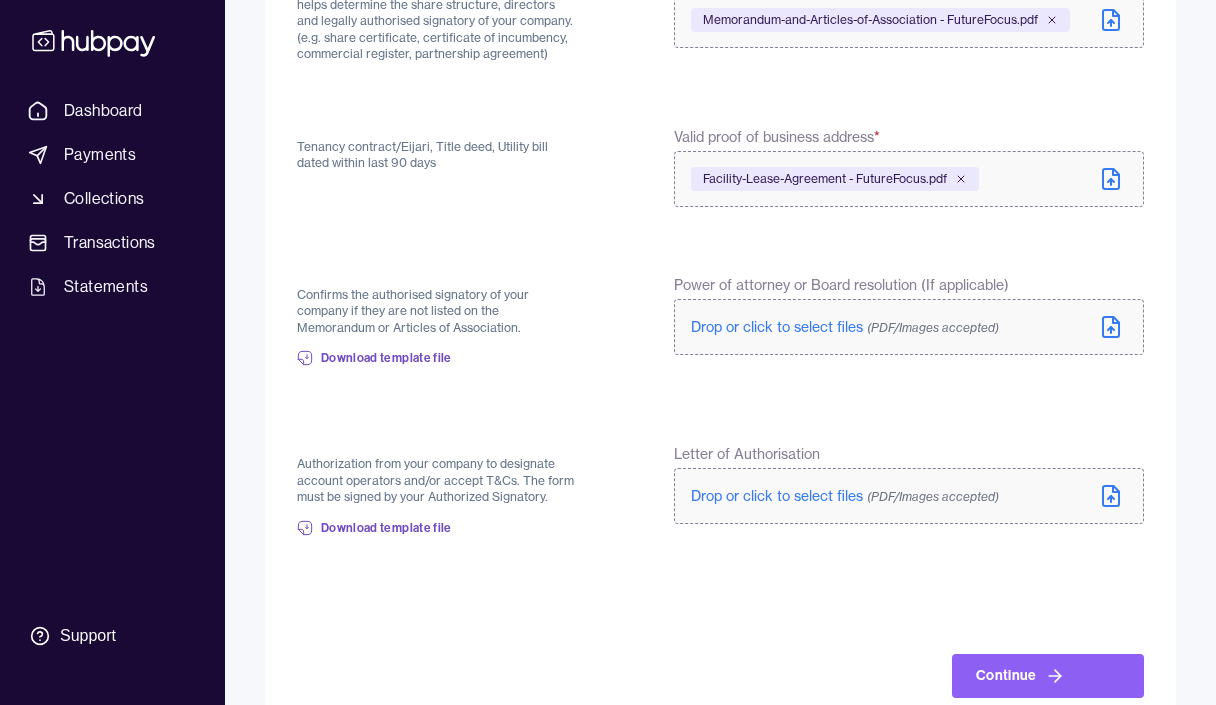 click on "Drop or click to select files   (PDF/Images accepted)" at bounding box center [845, 327] 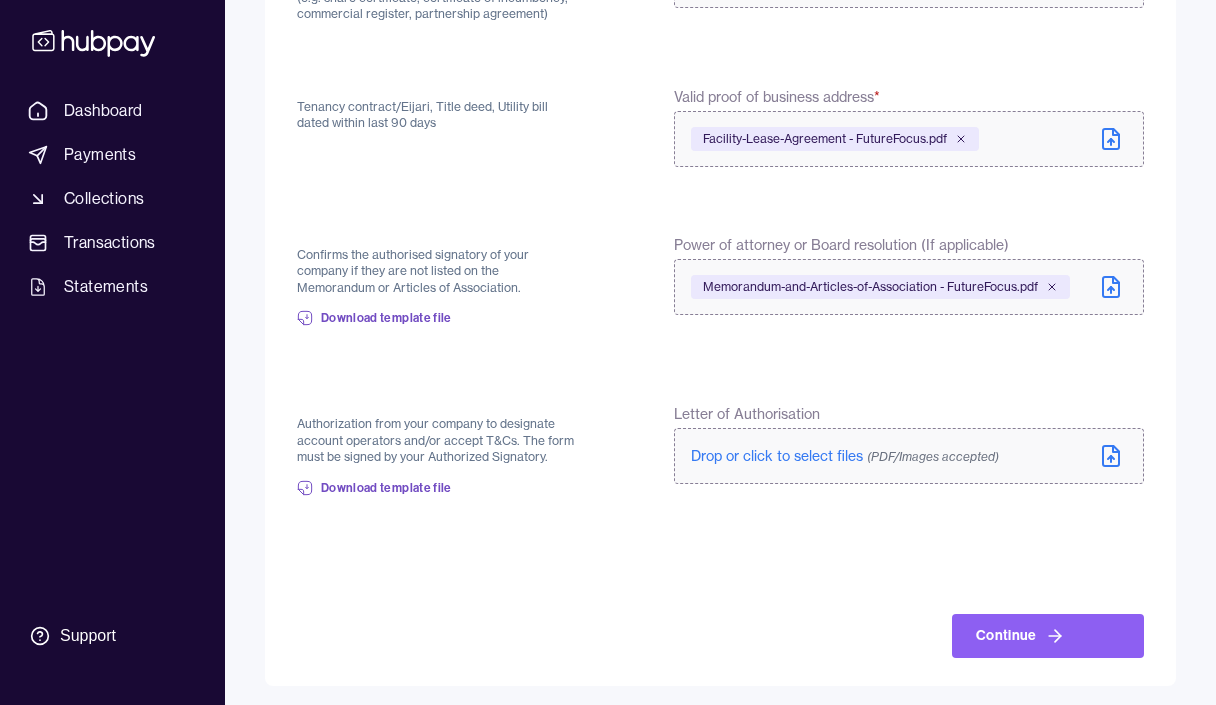 scroll, scrollTop: 503, scrollLeft: 0, axis: vertical 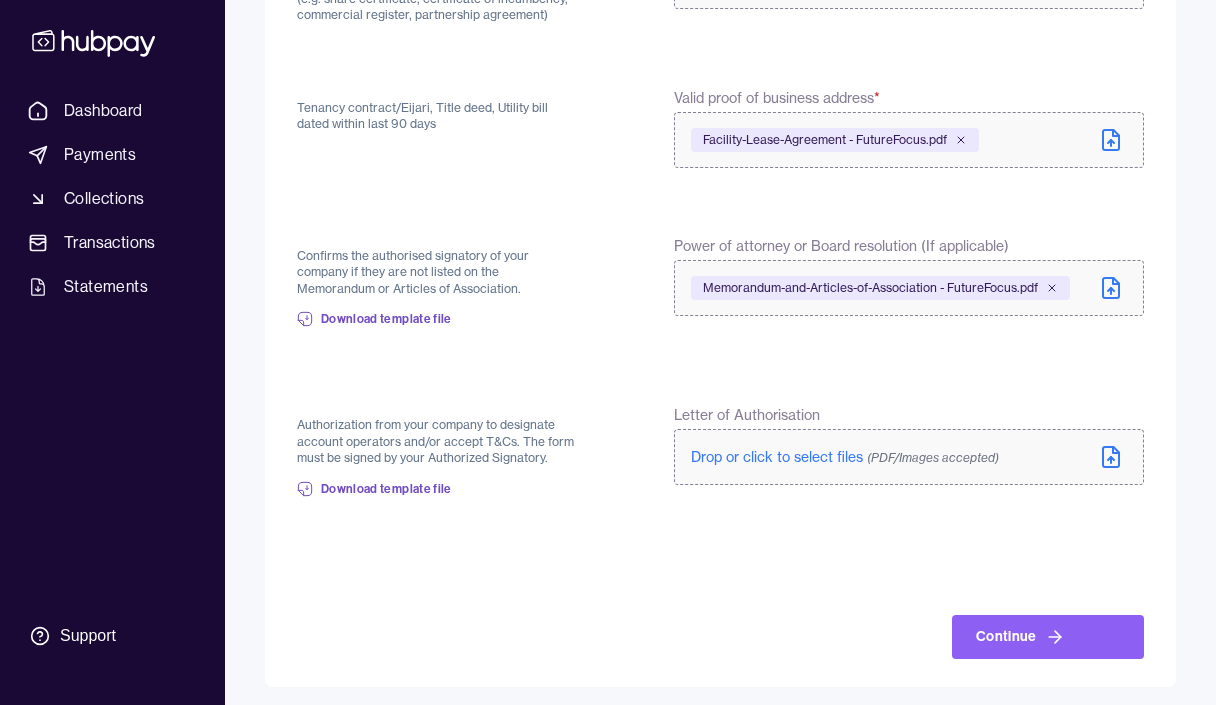 click on "Drop or click to select files   (PDF/Images accepted)" at bounding box center [845, 457] 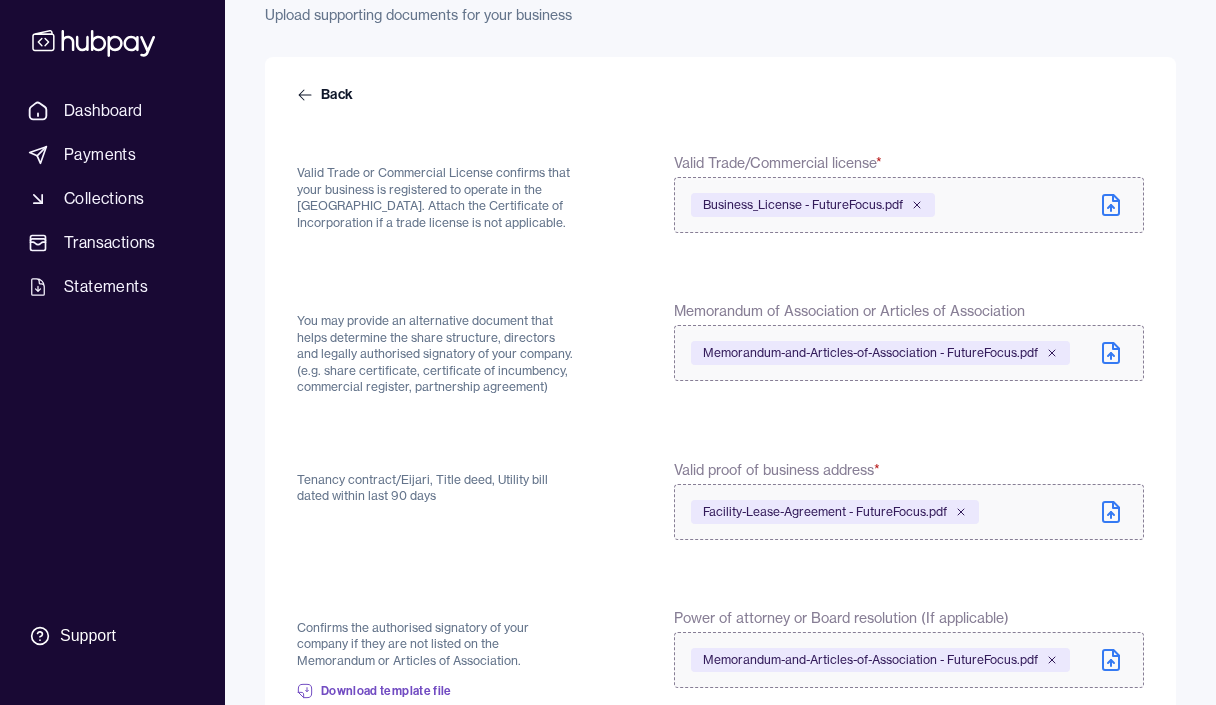 scroll, scrollTop: 134, scrollLeft: 0, axis: vertical 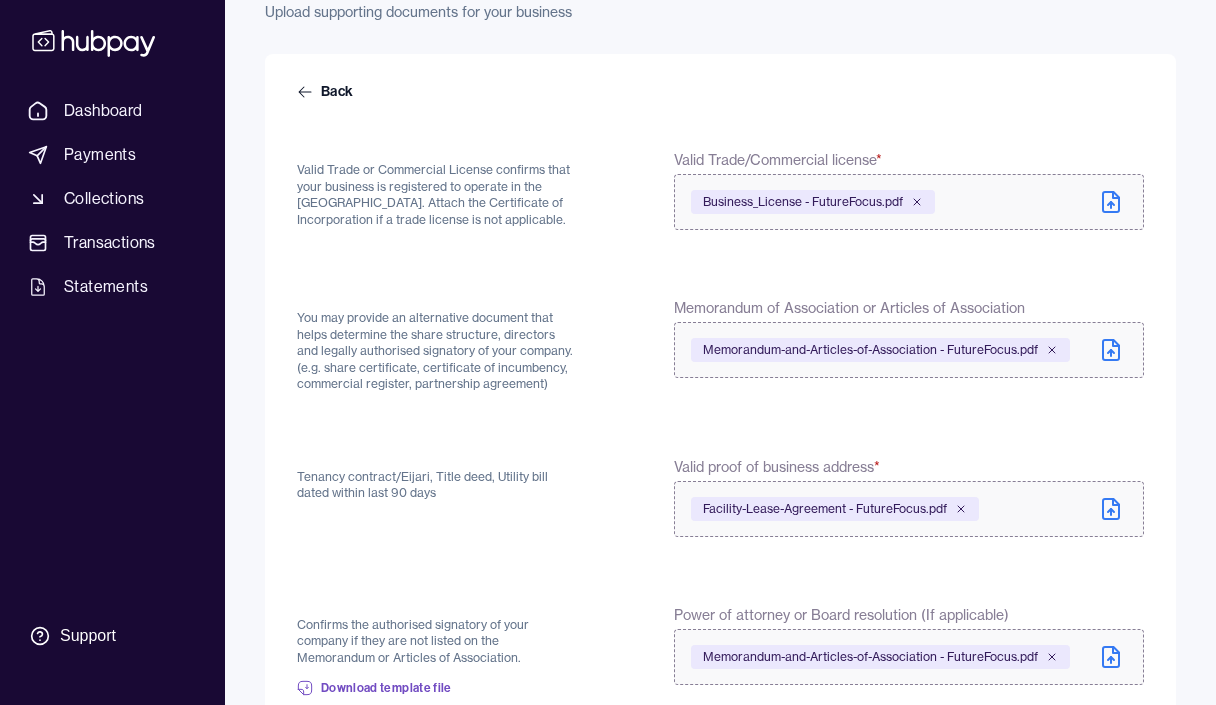 click 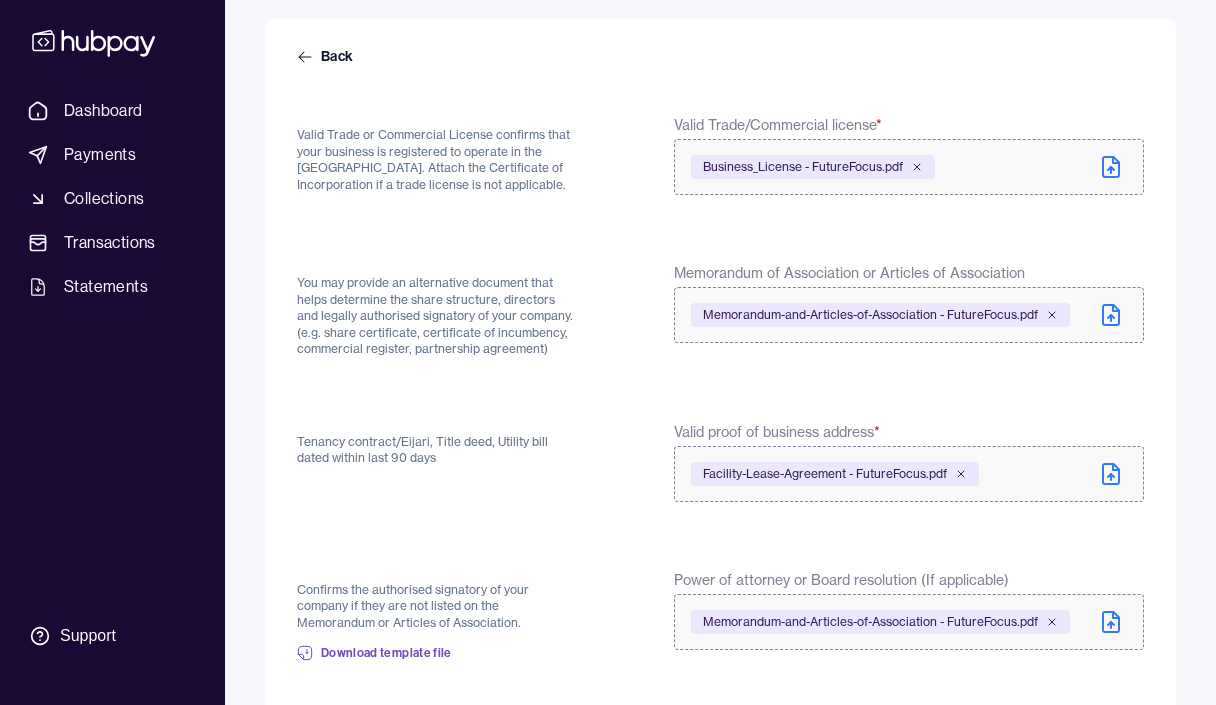 scroll, scrollTop: 130, scrollLeft: 0, axis: vertical 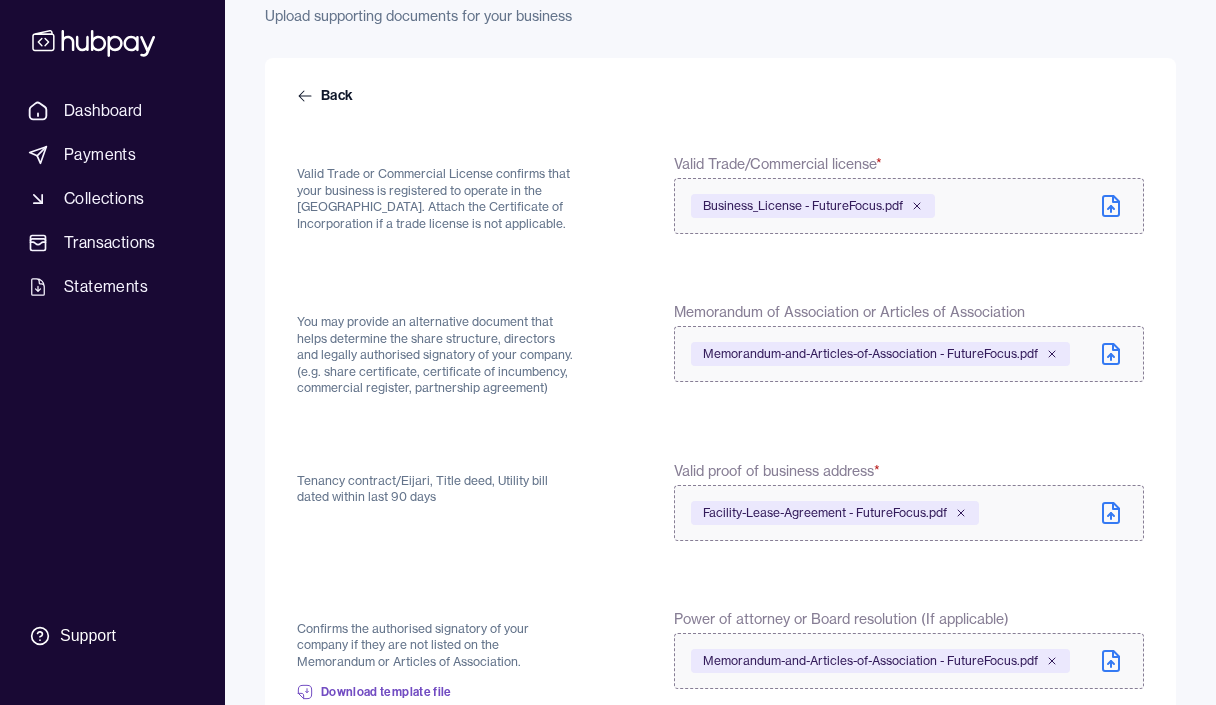 click on "Business_License - FutureFocus.pdf" at bounding box center [909, 206] 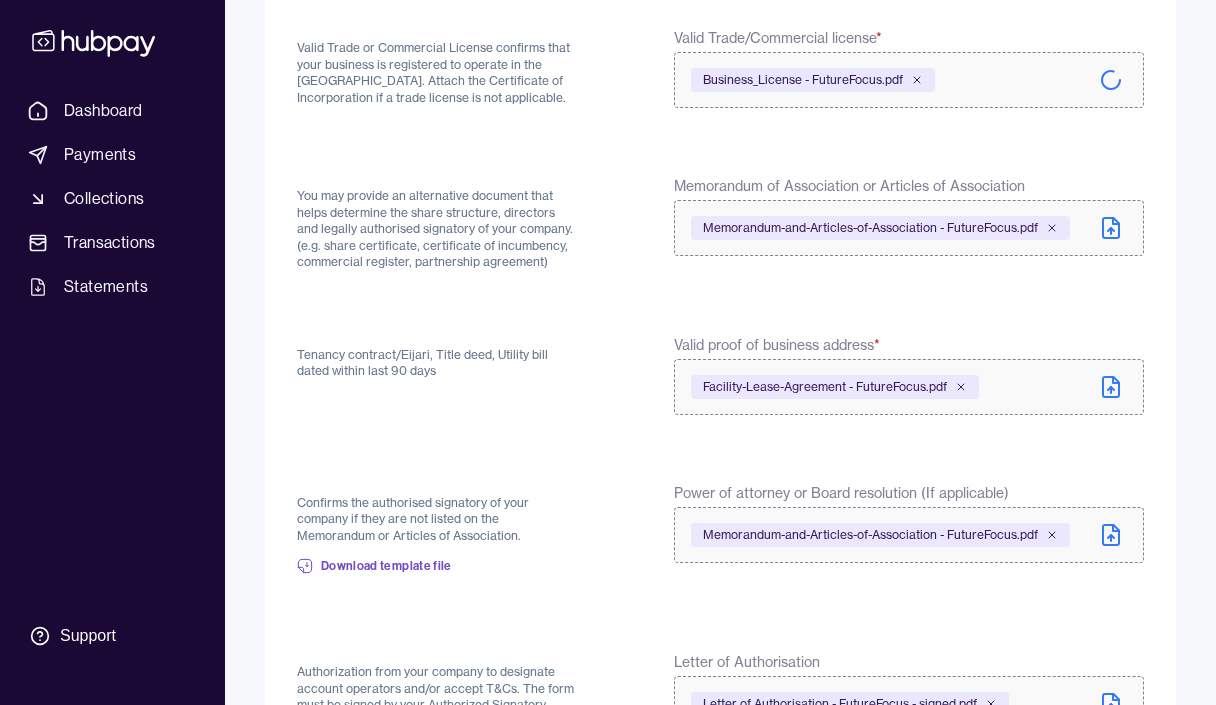 scroll, scrollTop: 255, scrollLeft: 0, axis: vertical 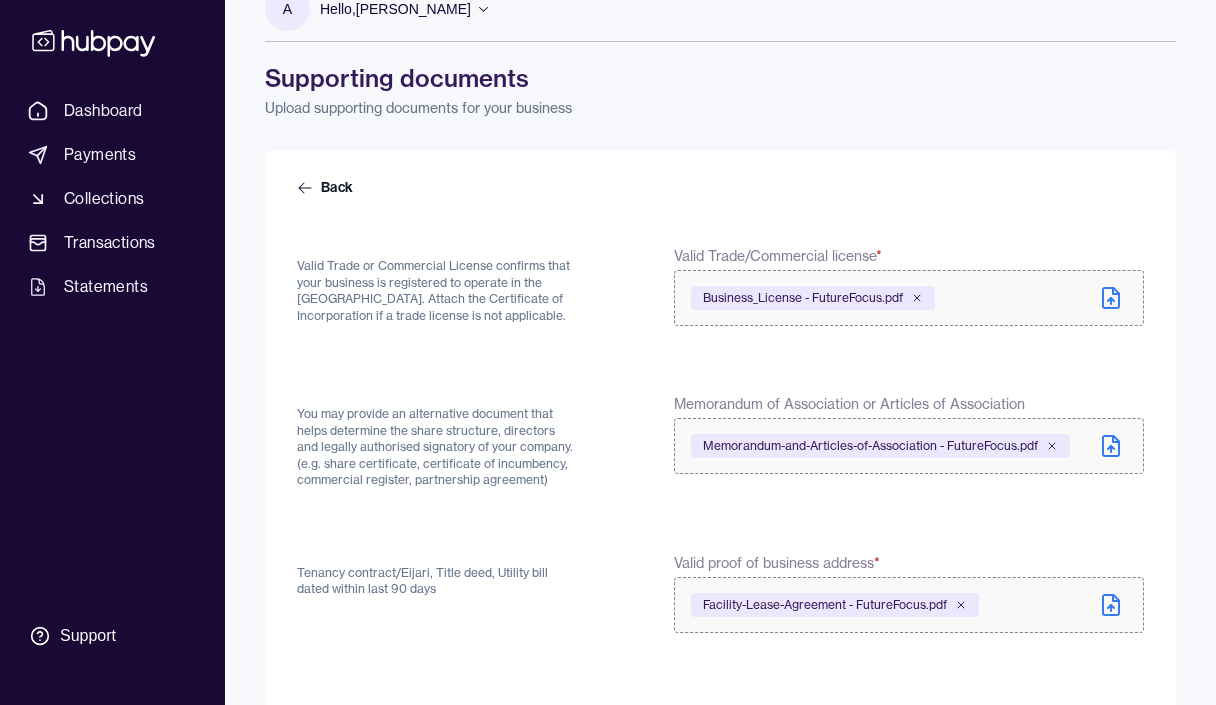 click on "Business_License - FutureFocus.pdf" at bounding box center (909, 298) 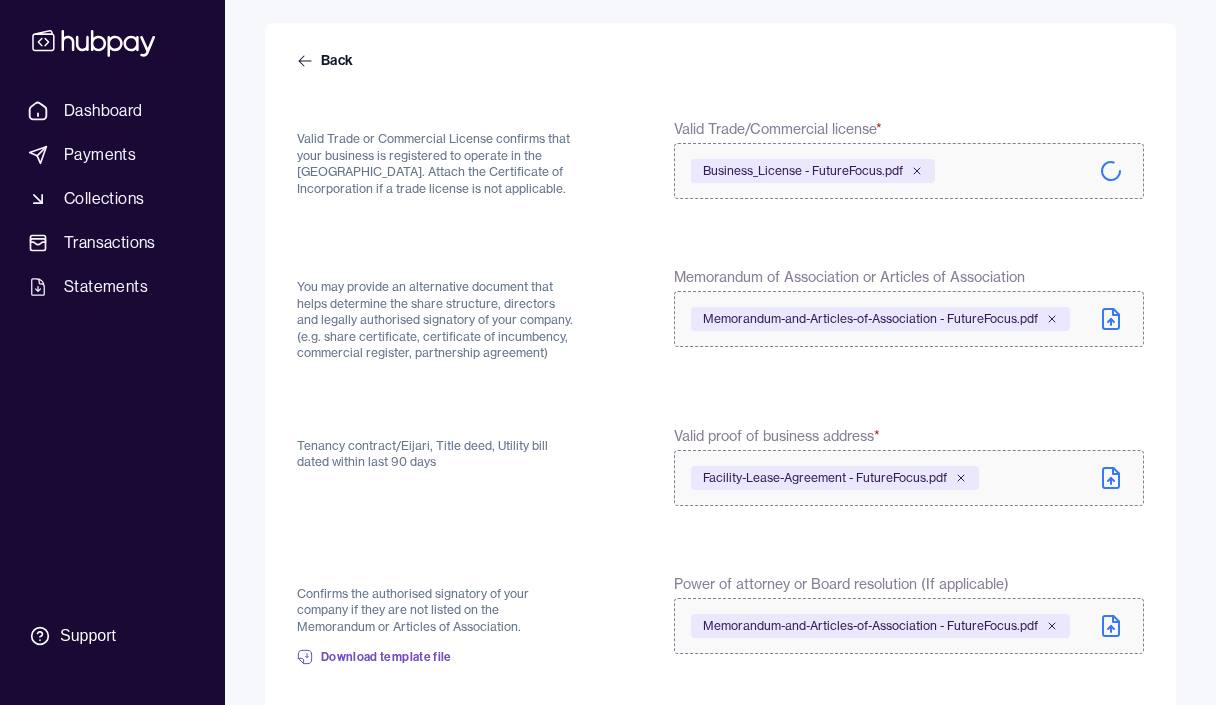 scroll, scrollTop: 164, scrollLeft: 0, axis: vertical 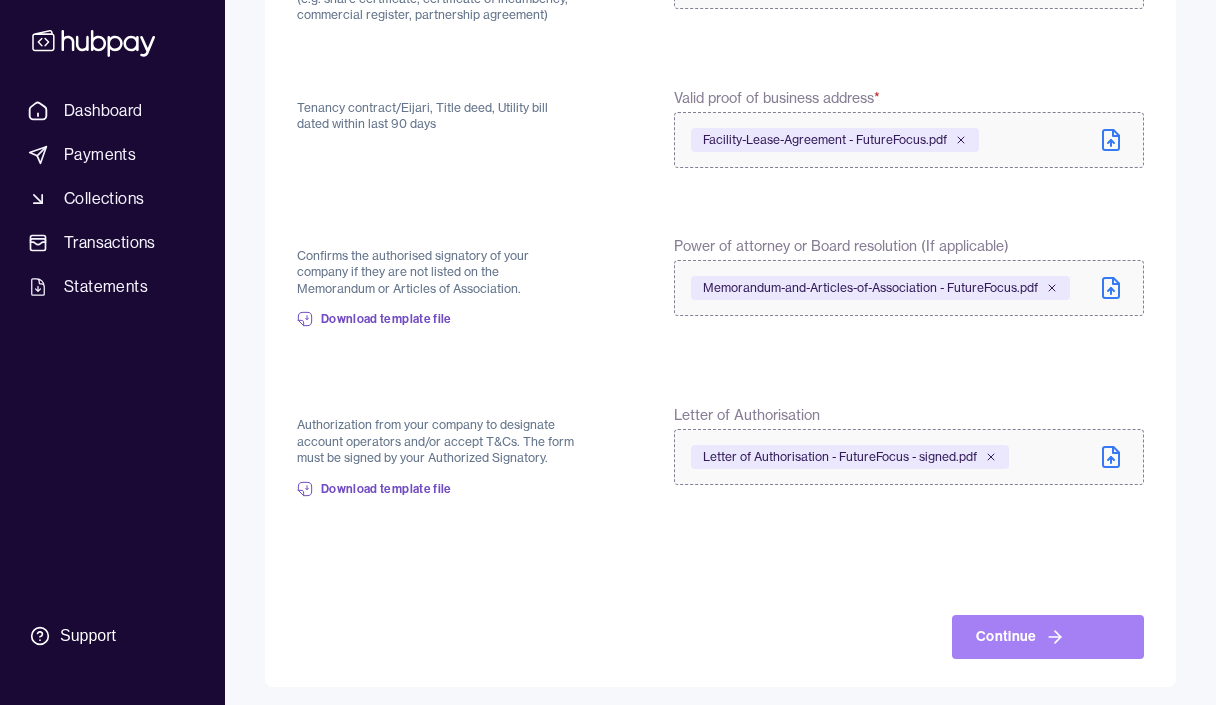 click on "Continue" at bounding box center (1048, 637) 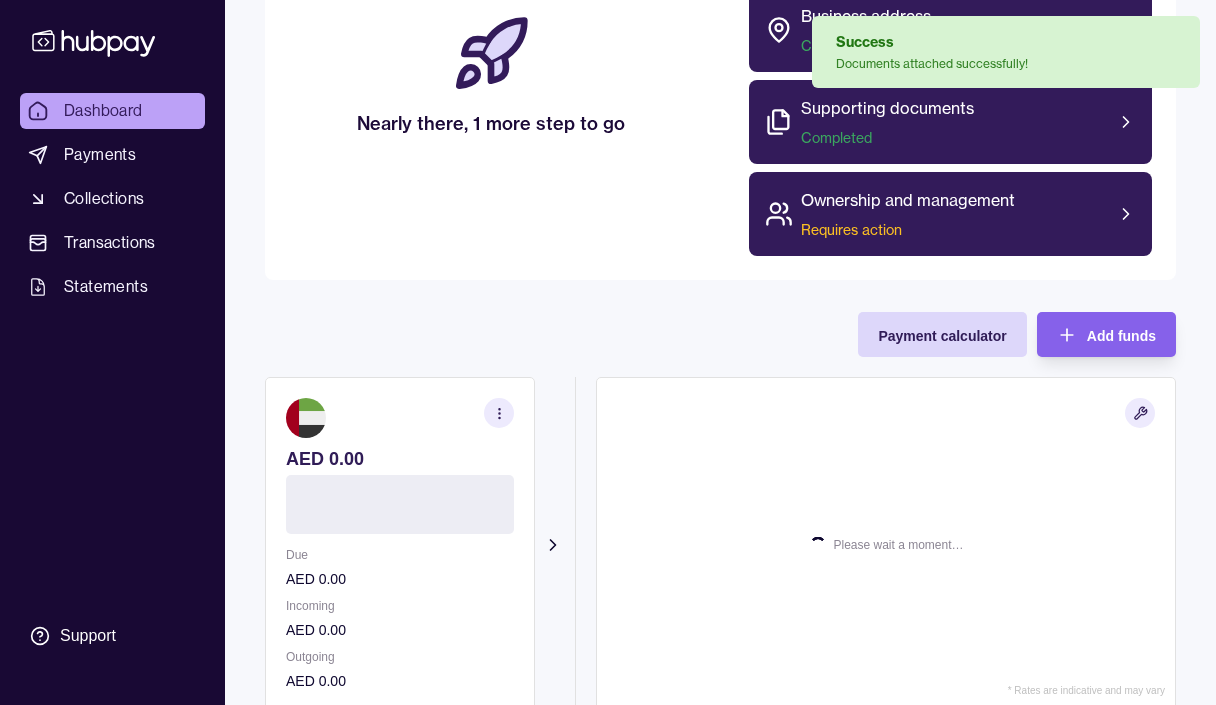 scroll, scrollTop: 327, scrollLeft: 0, axis: vertical 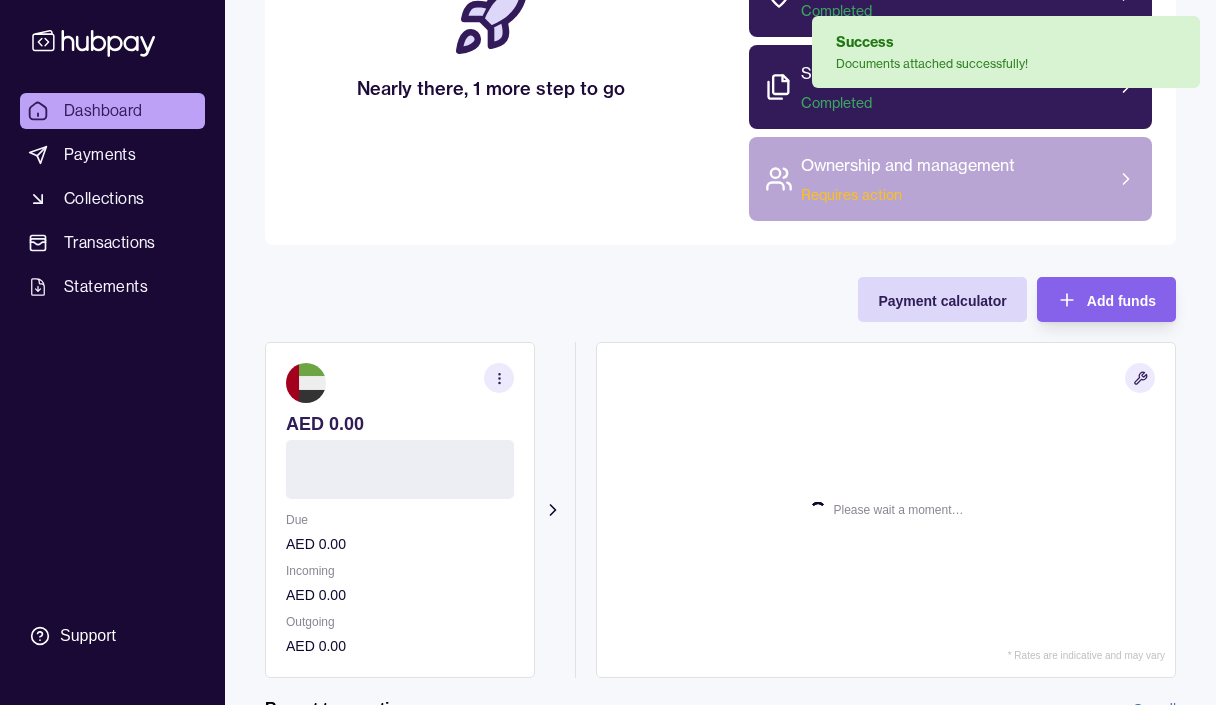 click on "Ownership and management Requires action" at bounding box center (908, 179) 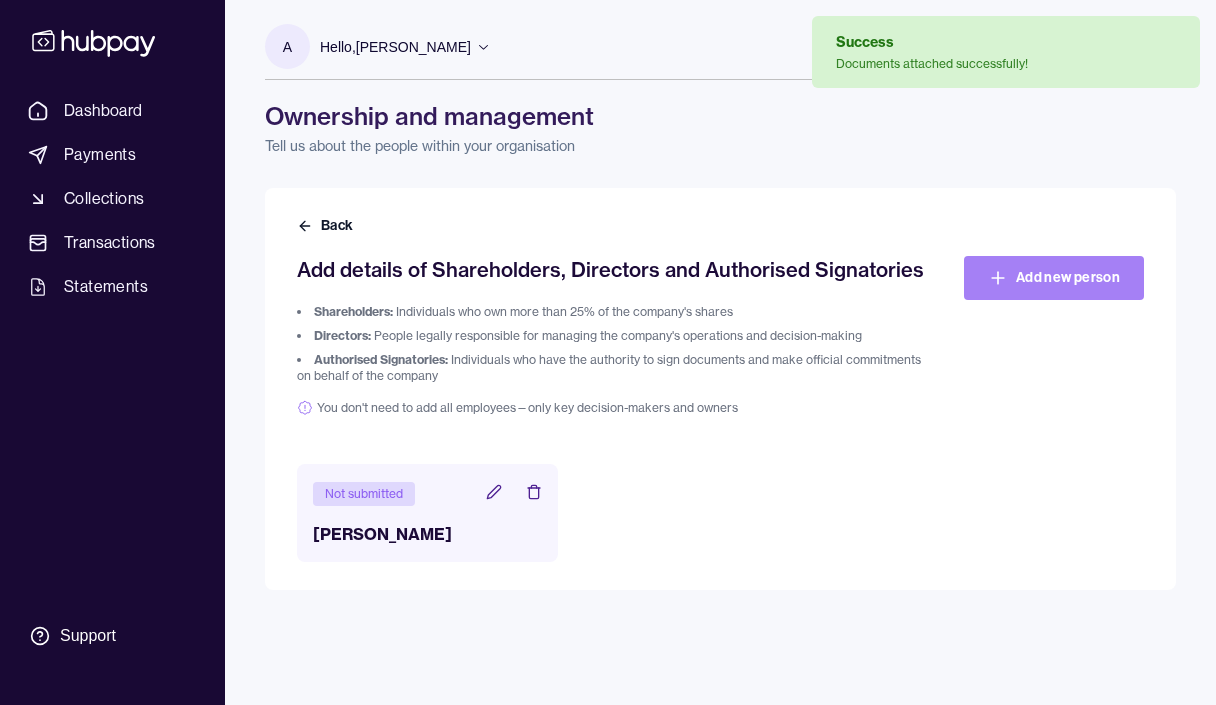 scroll, scrollTop: 0, scrollLeft: 0, axis: both 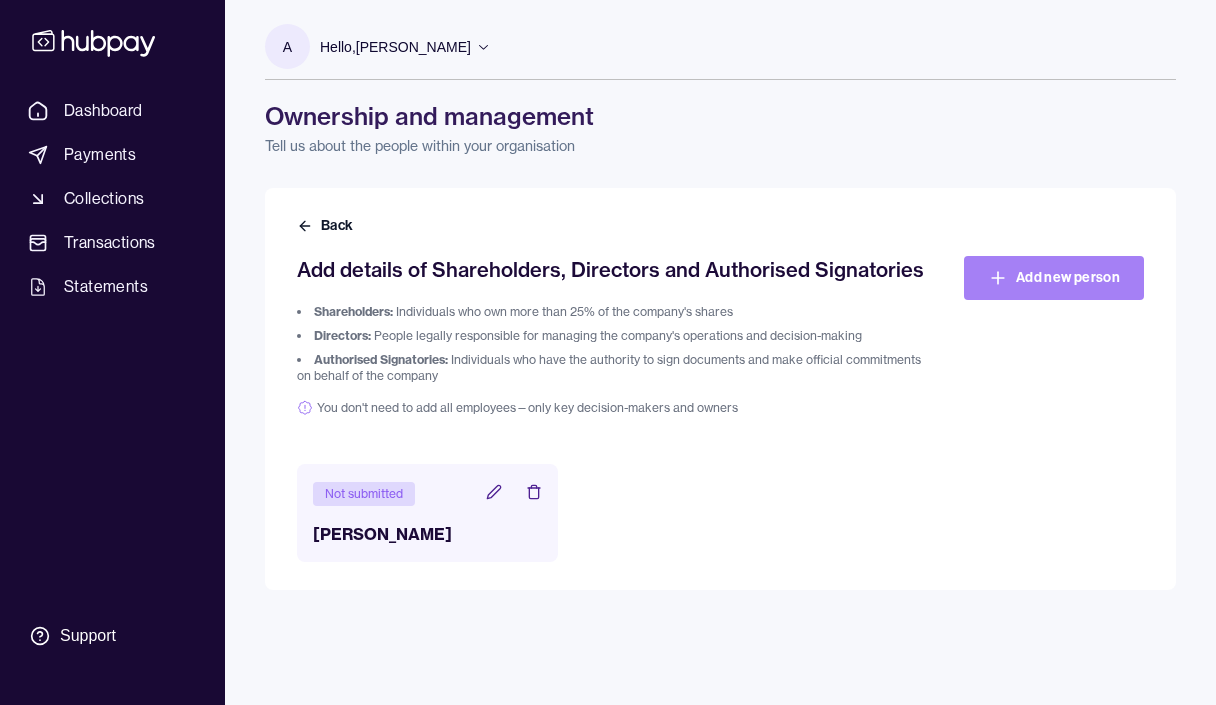 click on "Add new person" at bounding box center (1054, 278) 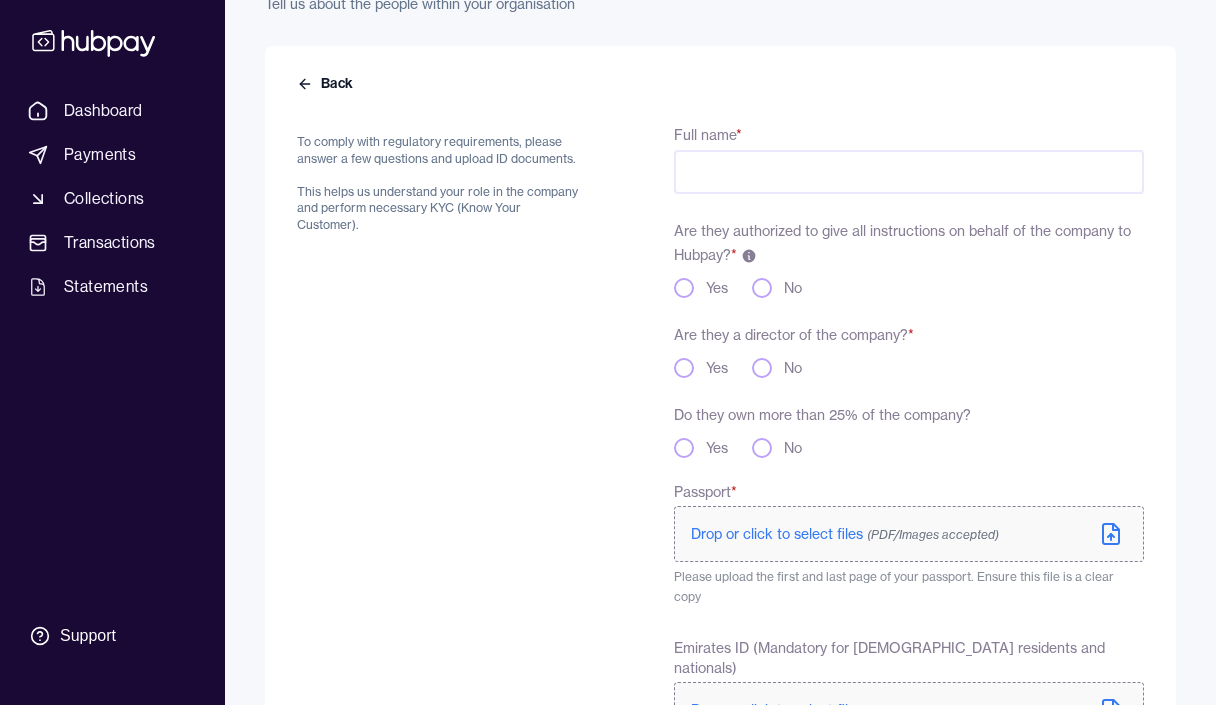 scroll, scrollTop: 199, scrollLeft: 0, axis: vertical 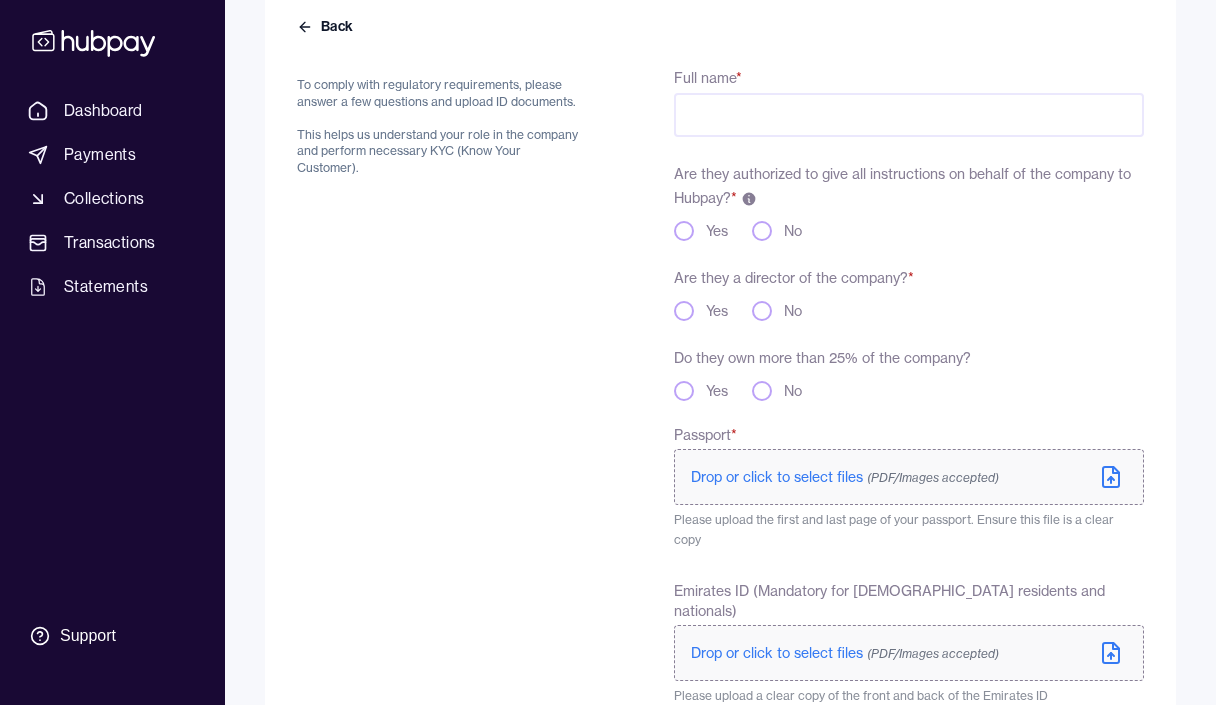 click on "Full name  *" at bounding box center [909, 115] 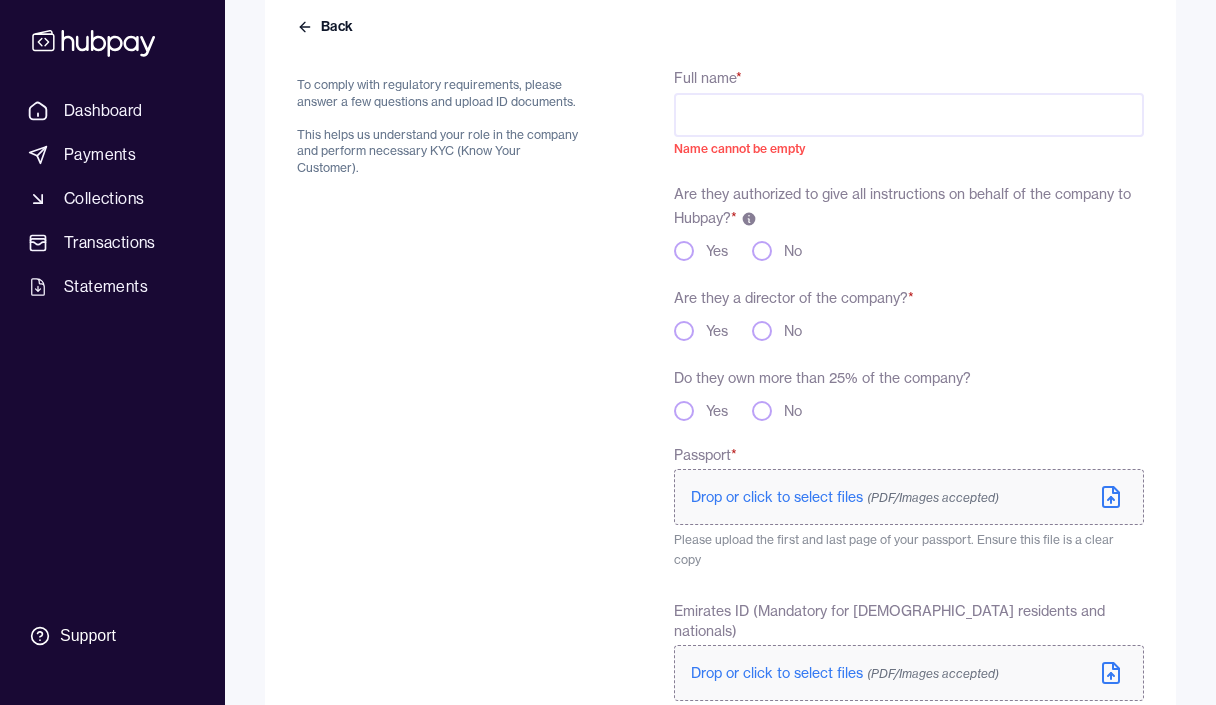click on "Yes" at bounding box center [684, 251] 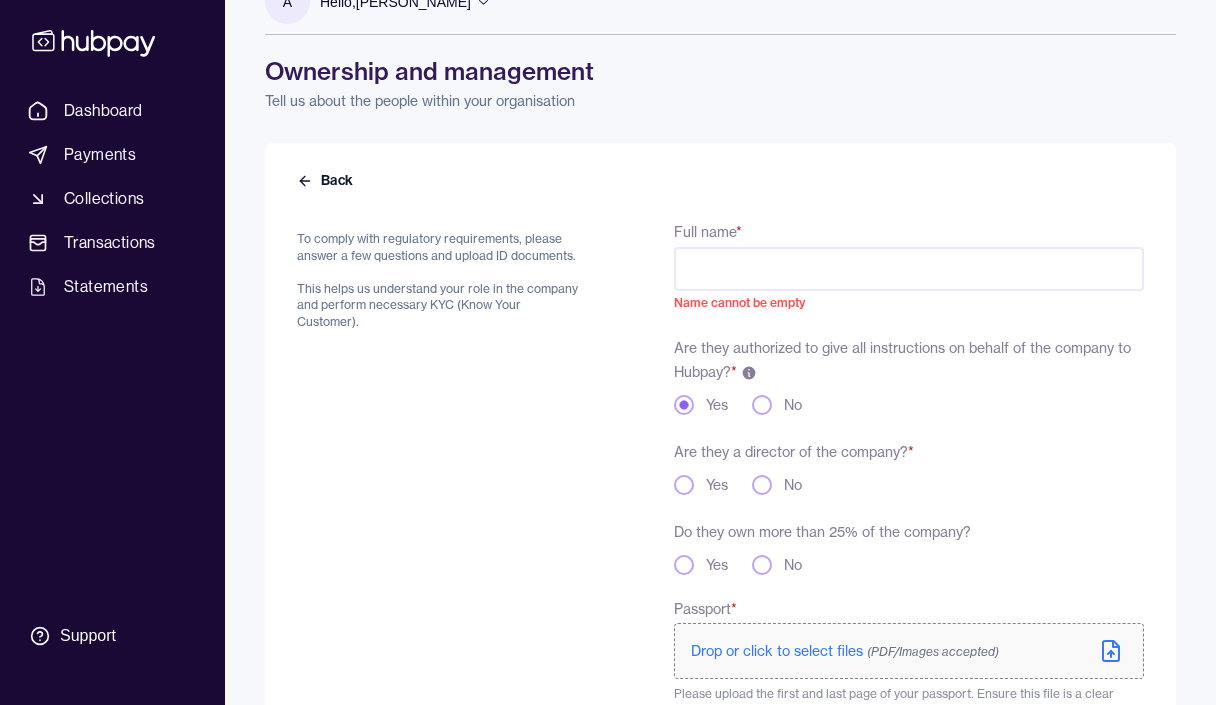 scroll, scrollTop: 43, scrollLeft: 0, axis: vertical 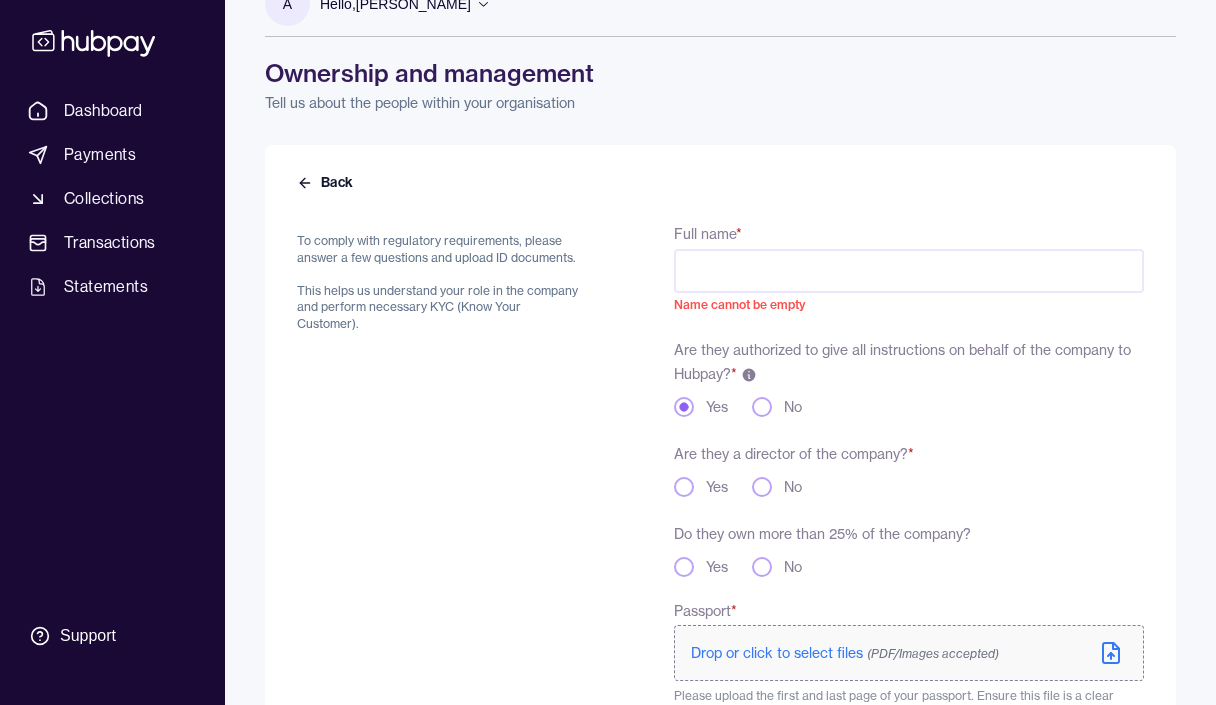 click on "Full name  *" at bounding box center [909, 271] 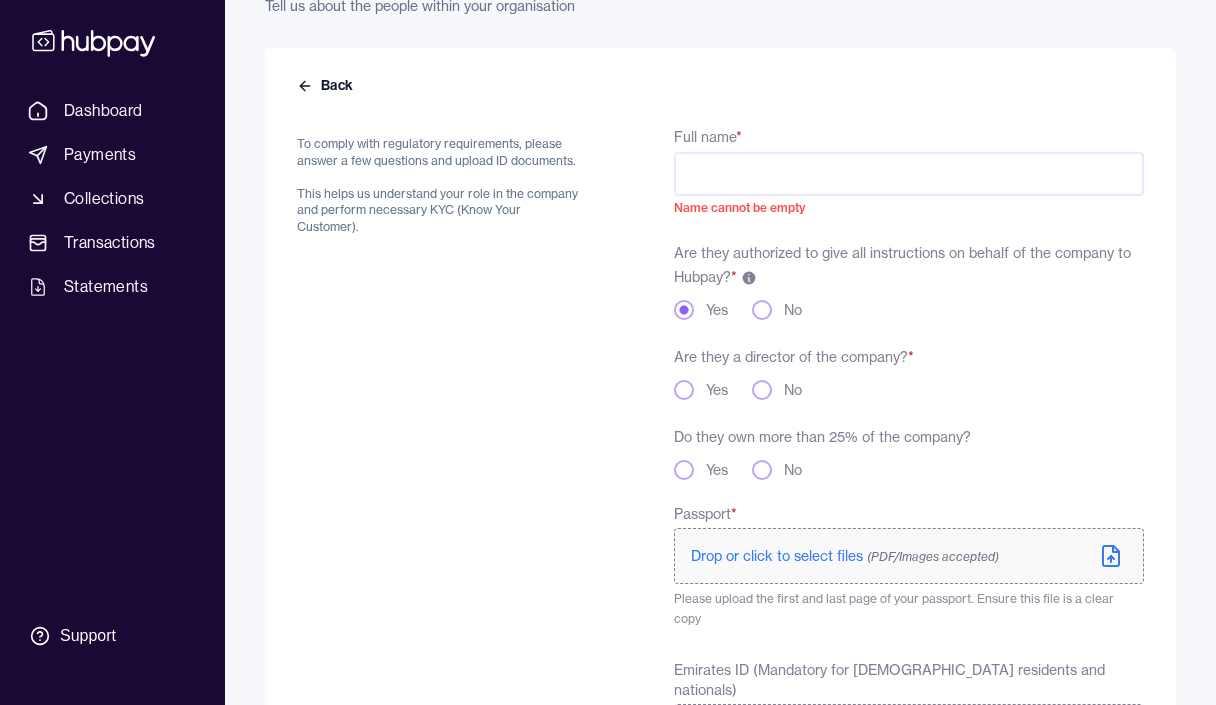 scroll, scrollTop: 153, scrollLeft: 0, axis: vertical 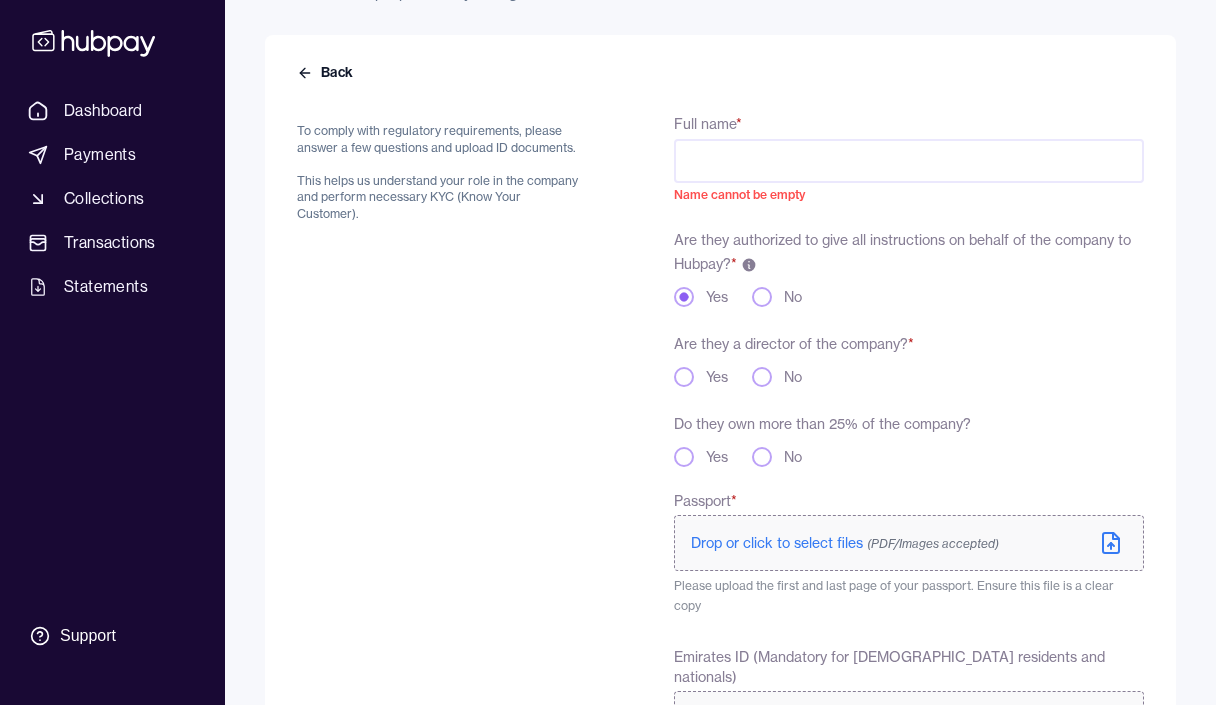 type on "*" 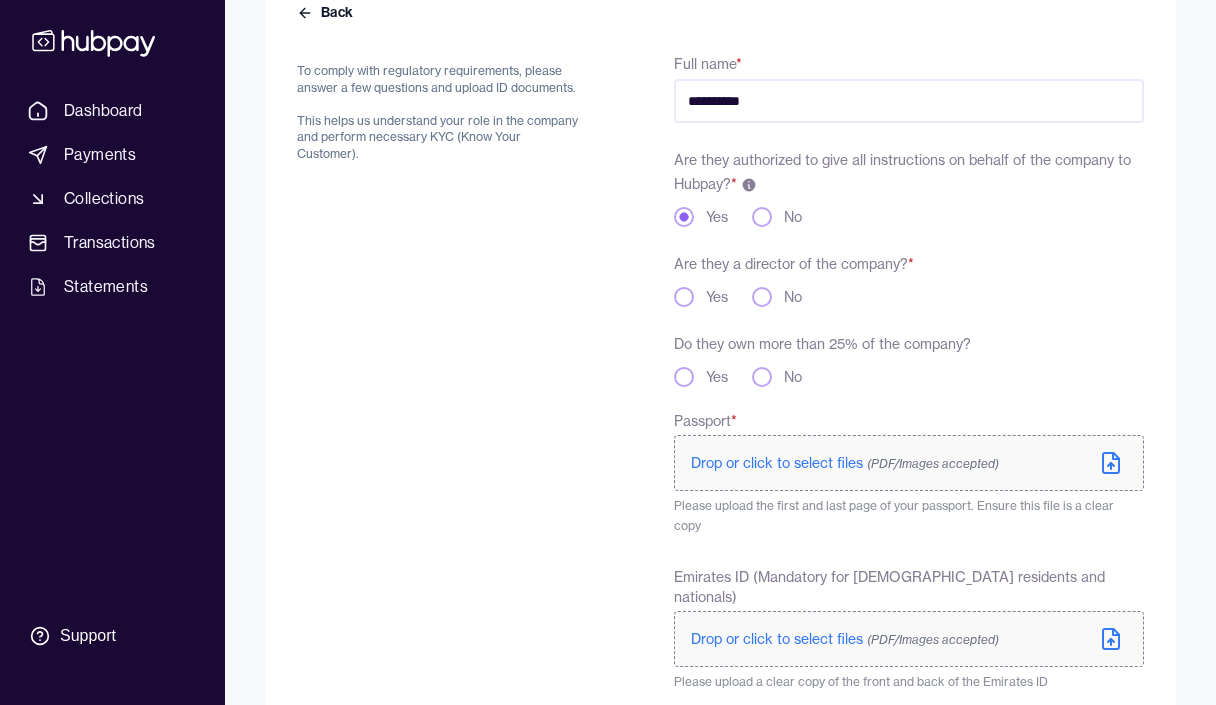 scroll, scrollTop: 214, scrollLeft: 0, axis: vertical 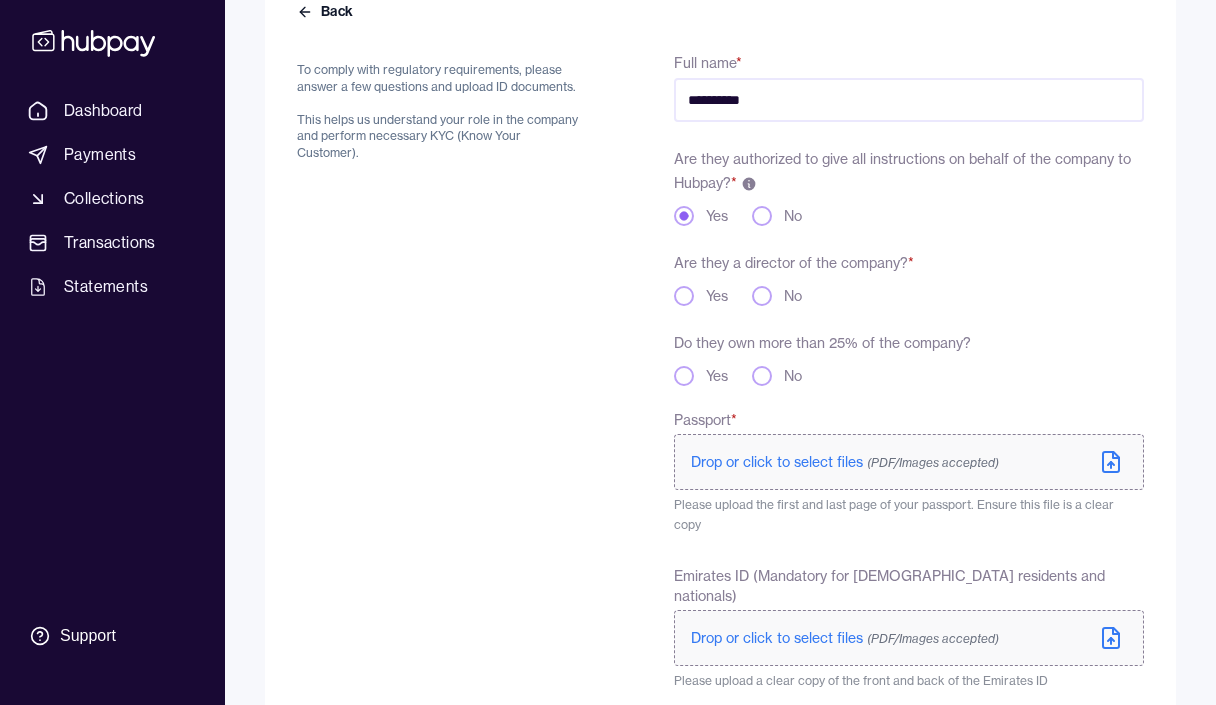 type on "**********" 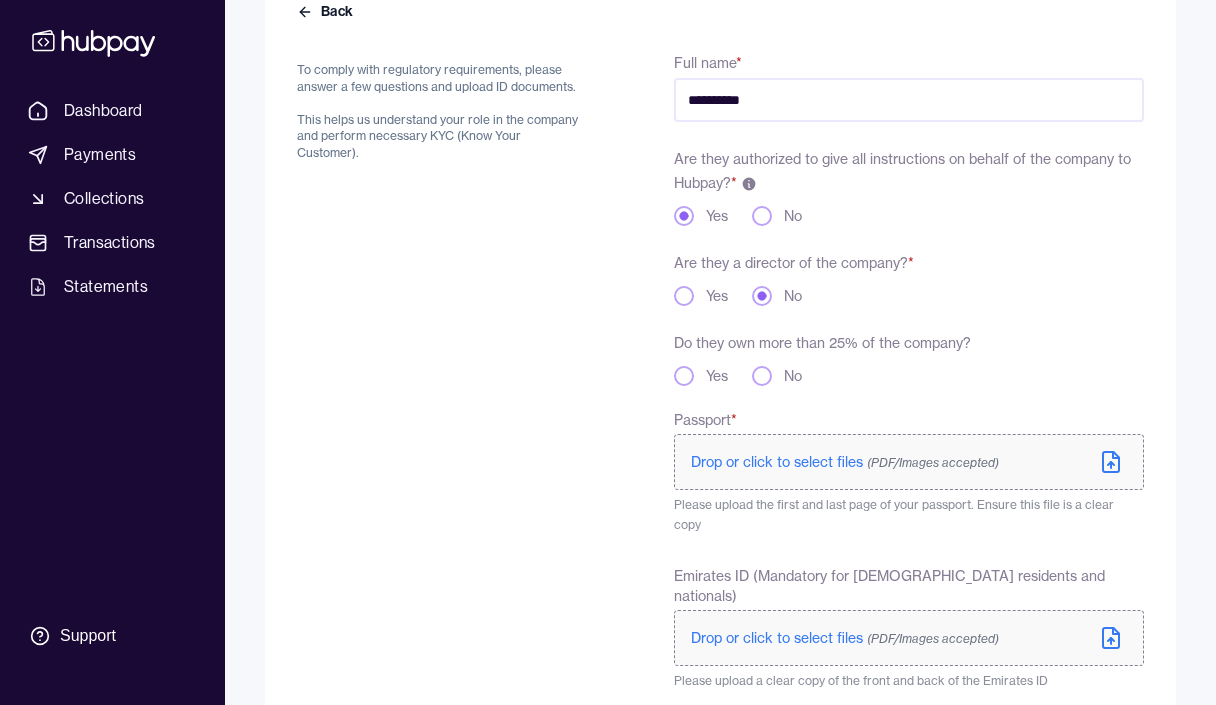 click on "Yes" at bounding box center [684, 376] 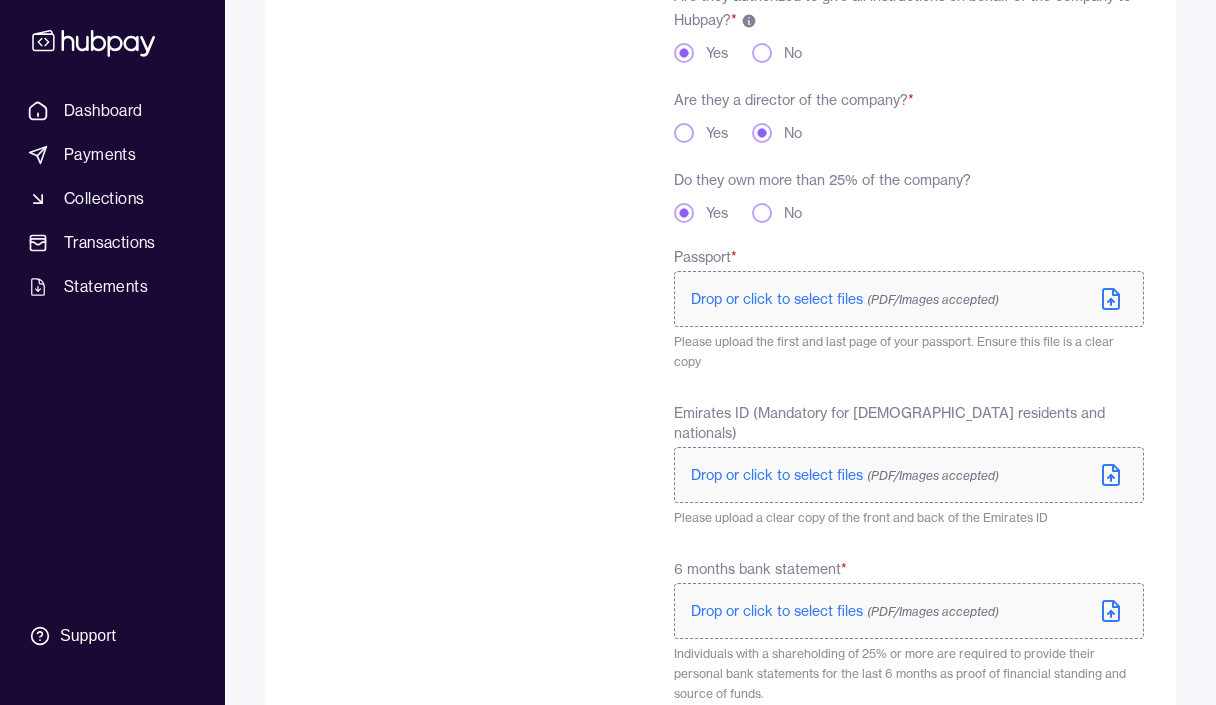 scroll, scrollTop: 405, scrollLeft: 0, axis: vertical 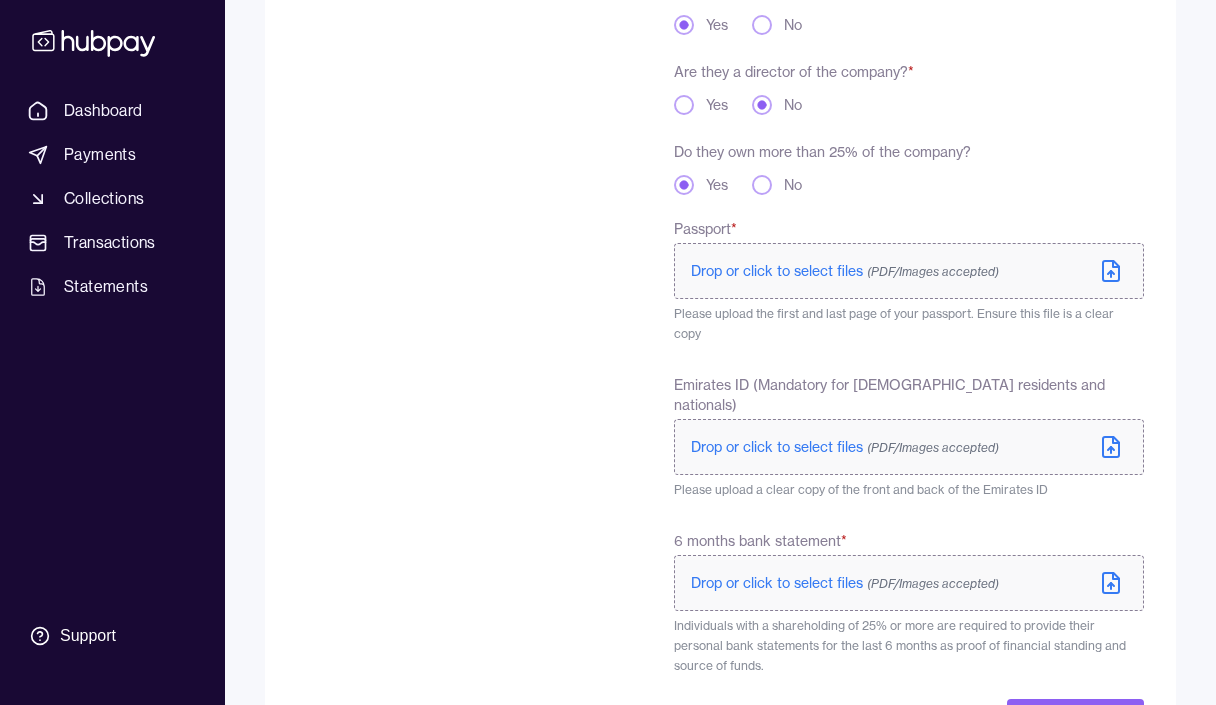 click on "Drop or click to select files   (PDF/Images accepted)" at bounding box center [845, 271] 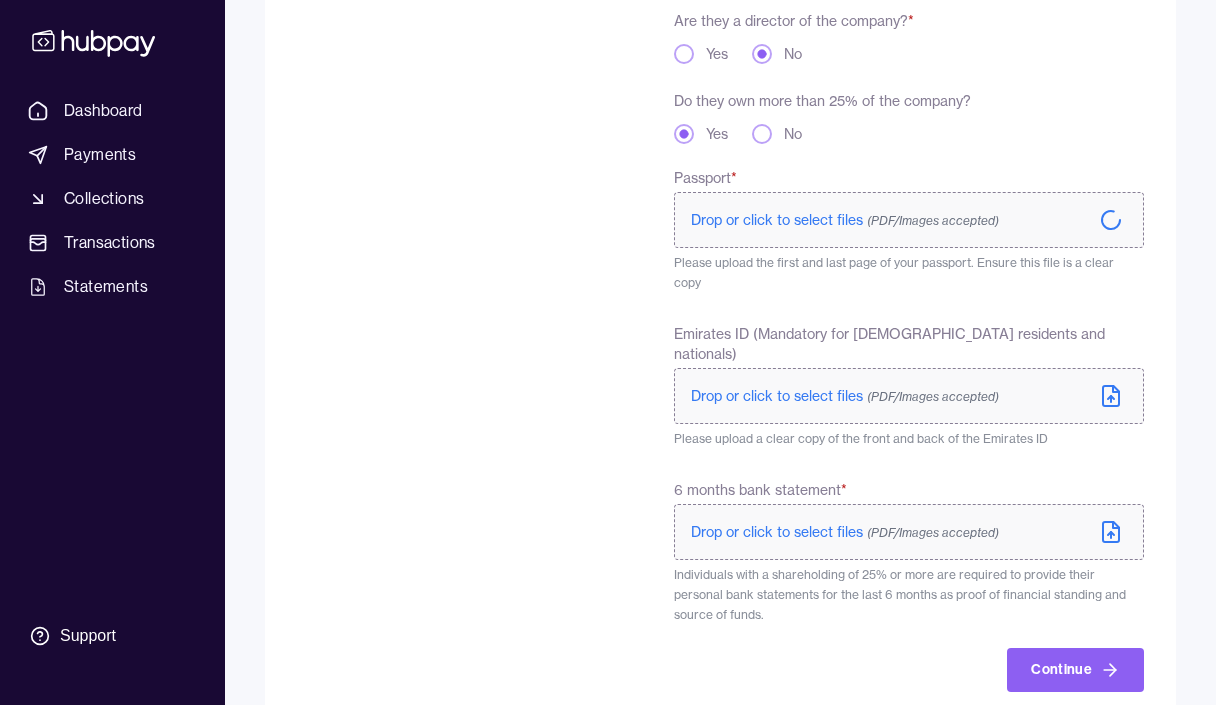 scroll, scrollTop: 455, scrollLeft: 0, axis: vertical 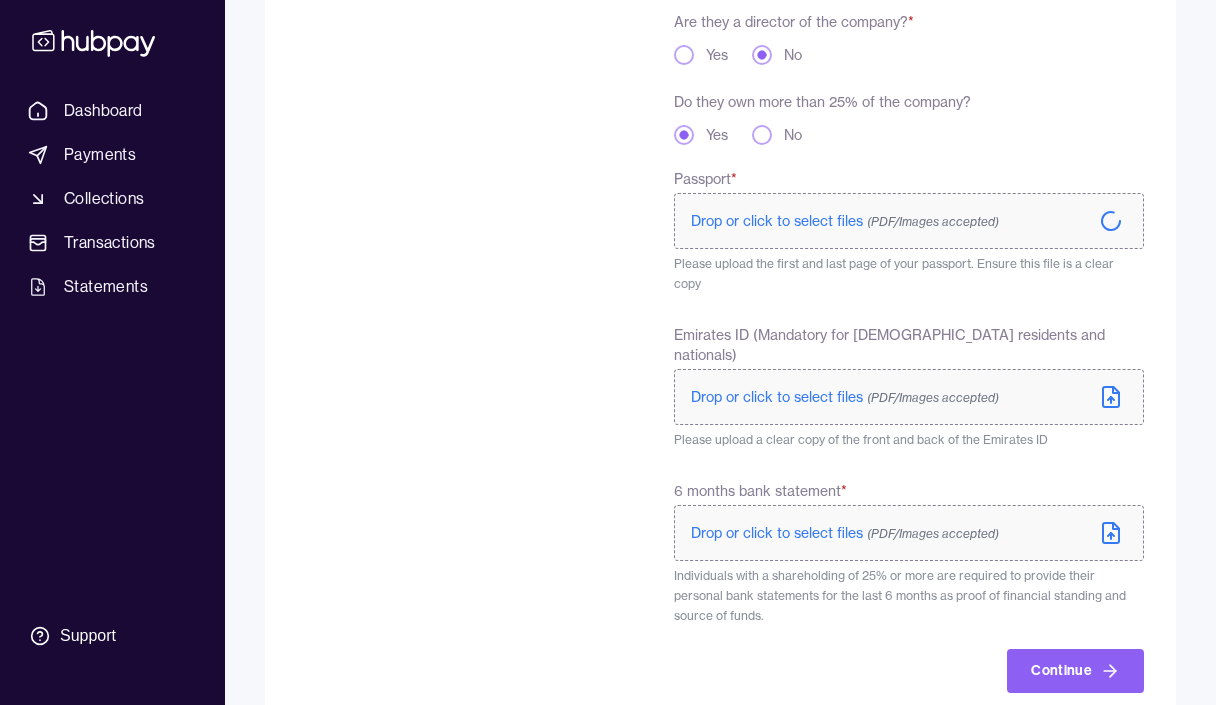 click on "Drop or click to select files   (PDF/Images accepted)" at bounding box center [845, 397] 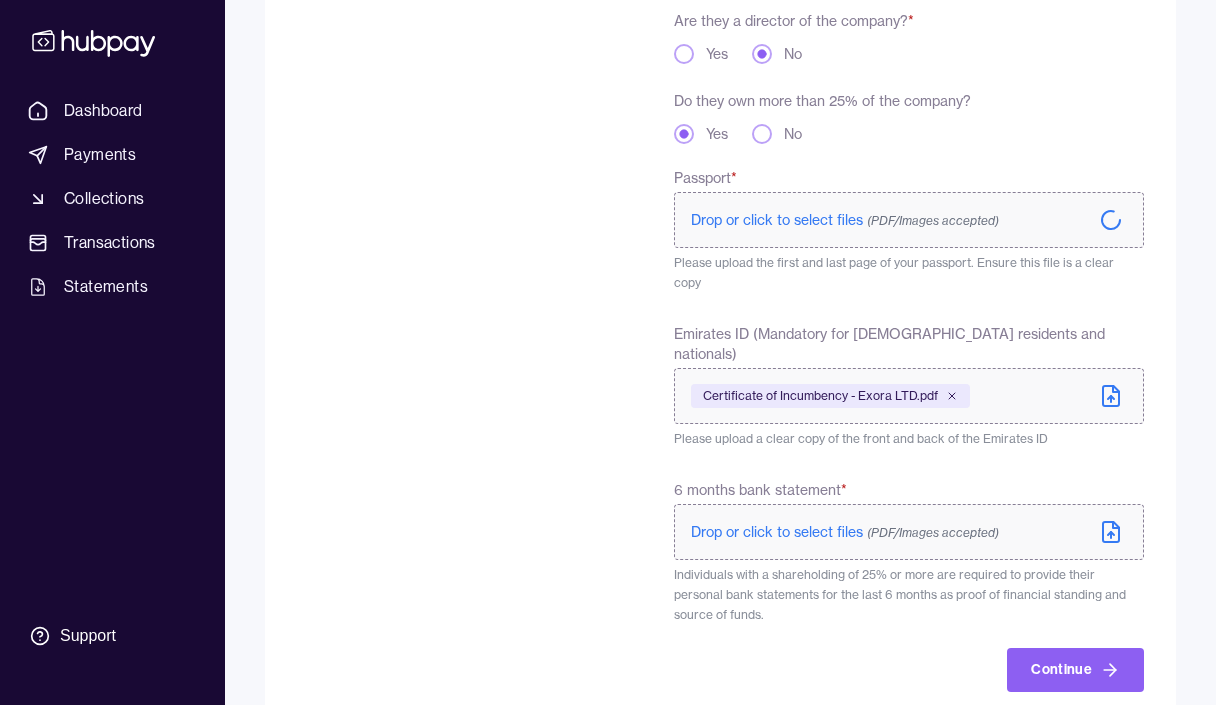 scroll, scrollTop: 455, scrollLeft: 0, axis: vertical 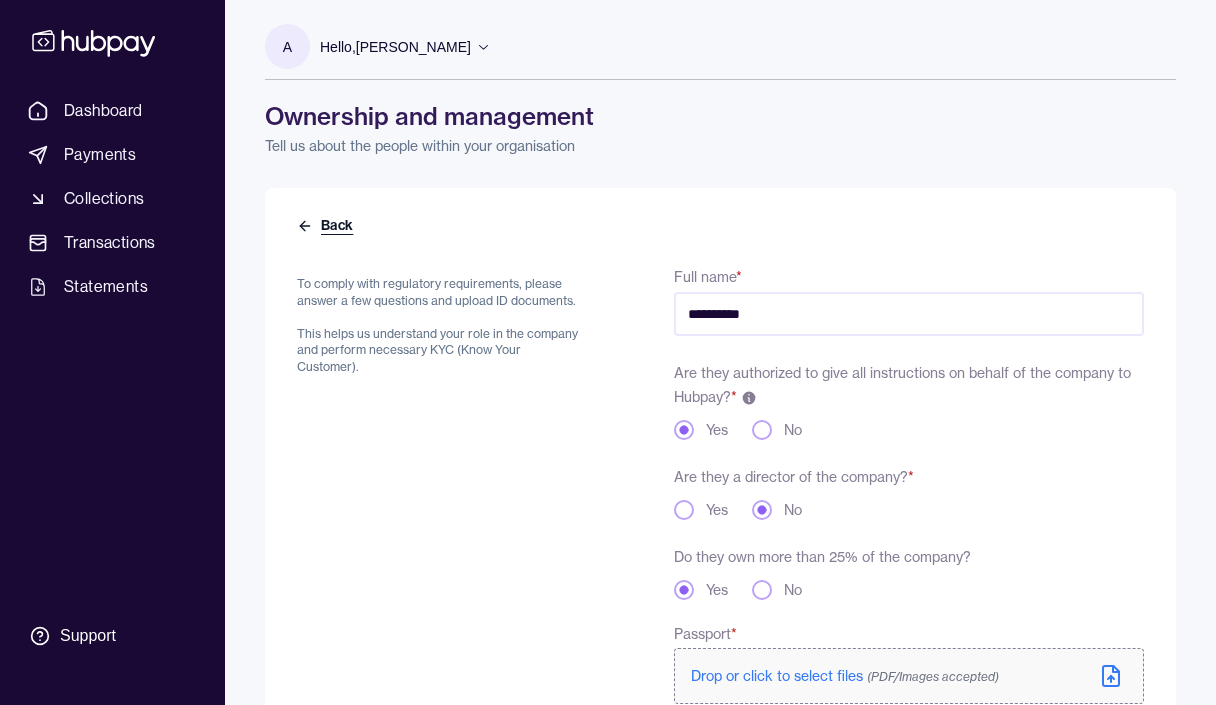 click on "Back" at bounding box center (327, 226) 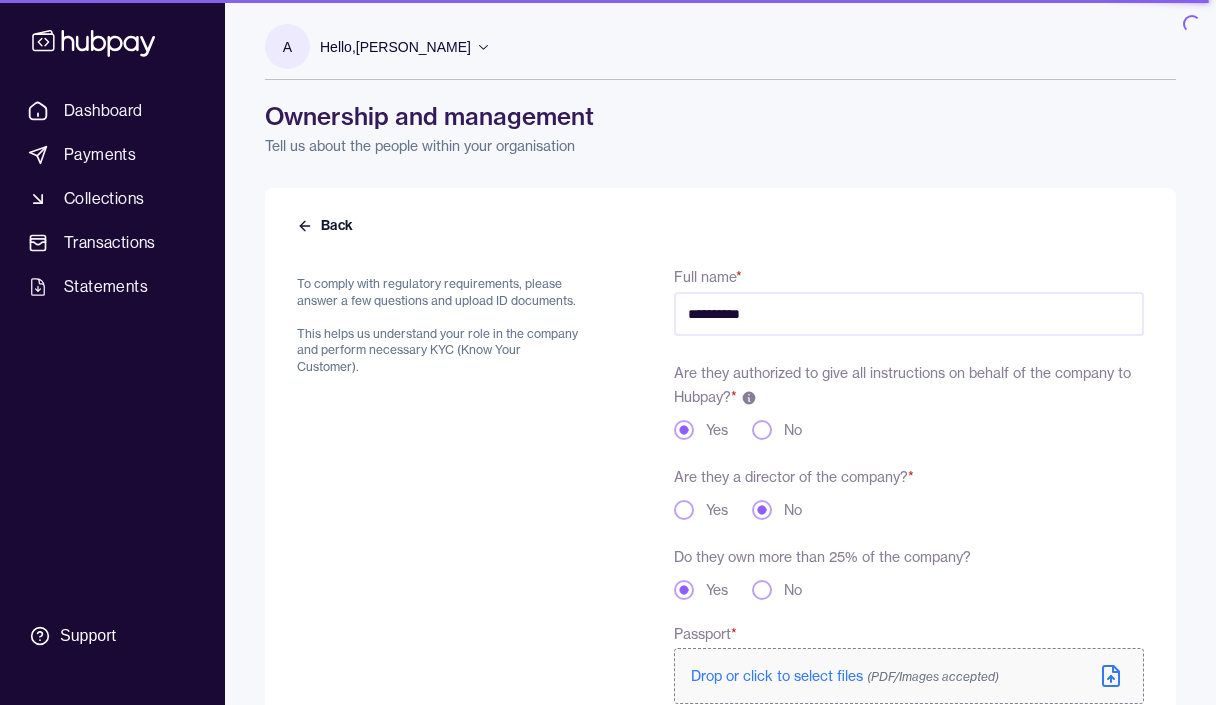 scroll, scrollTop: 0, scrollLeft: 0, axis: both 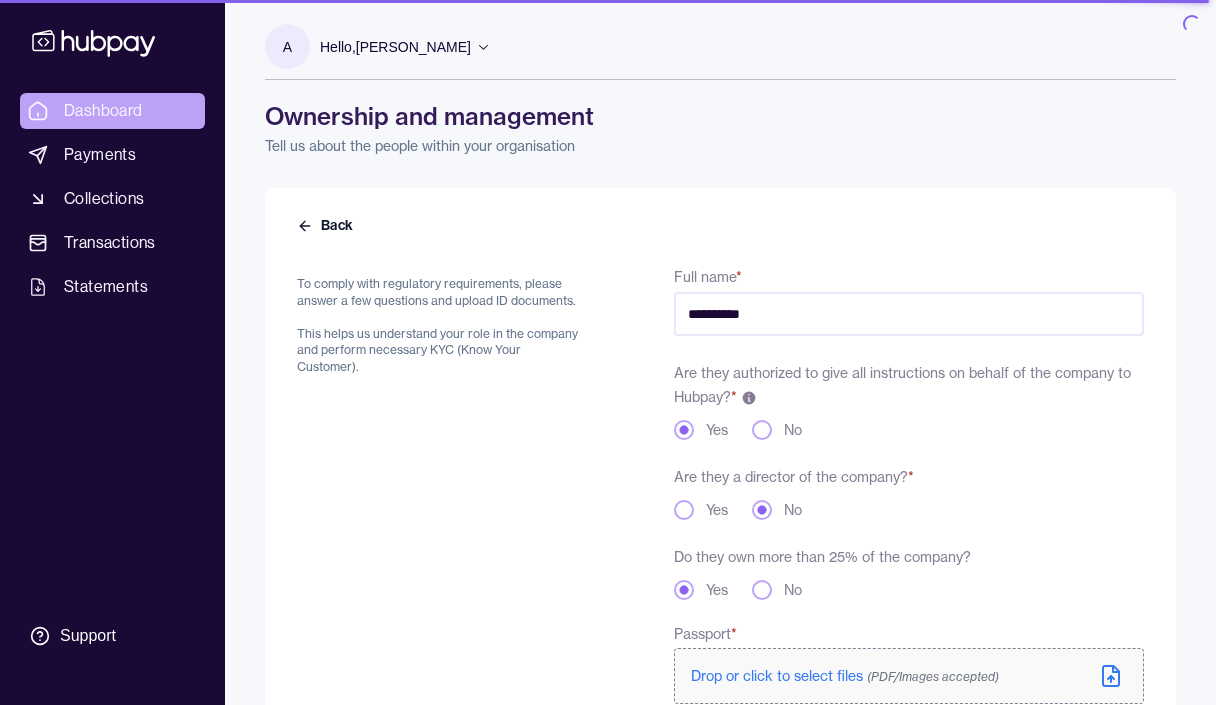 click on "Dashboard" at bounding box center (103, 111) 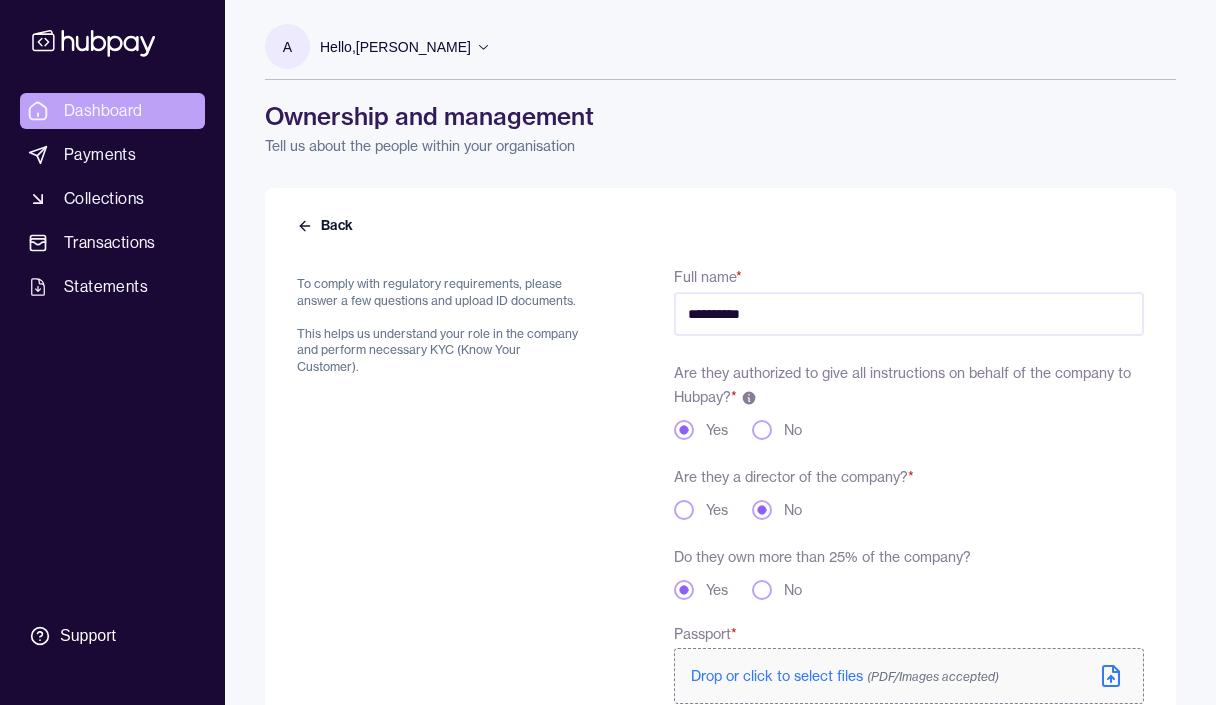 click on "Dashboard" at bounding box center [112, 111] 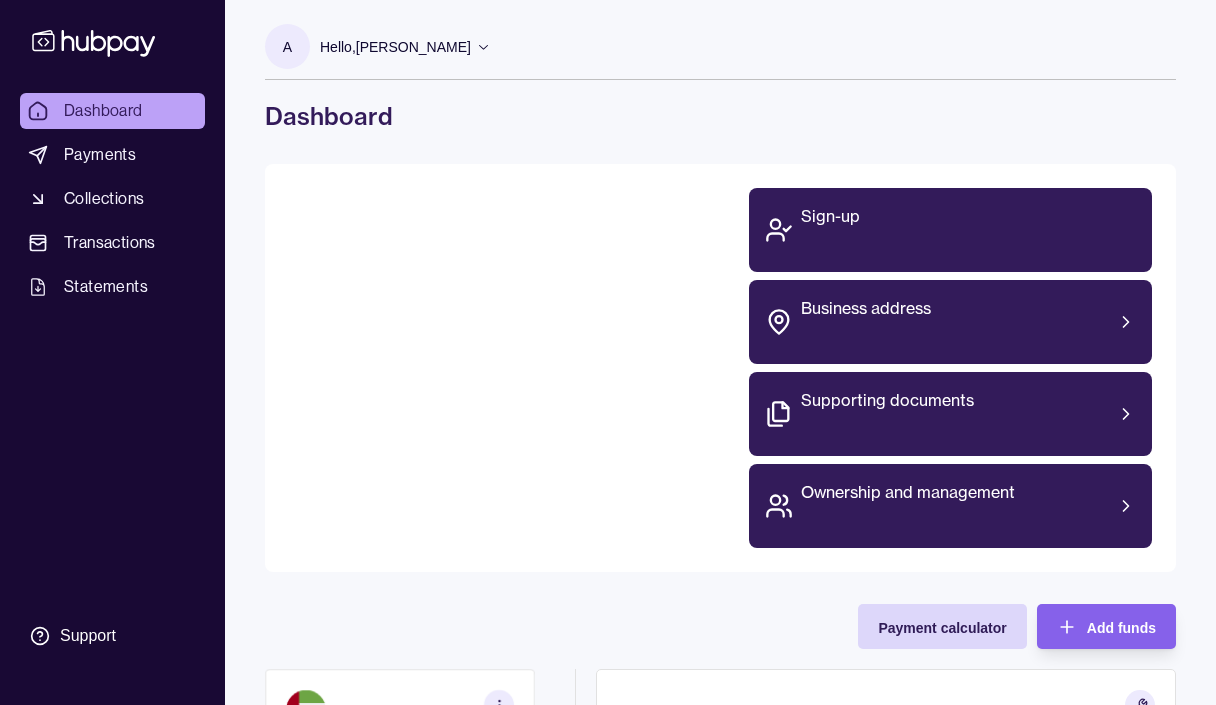 scroll, scrollTop: 0, scrollLeft: 0, axis: both 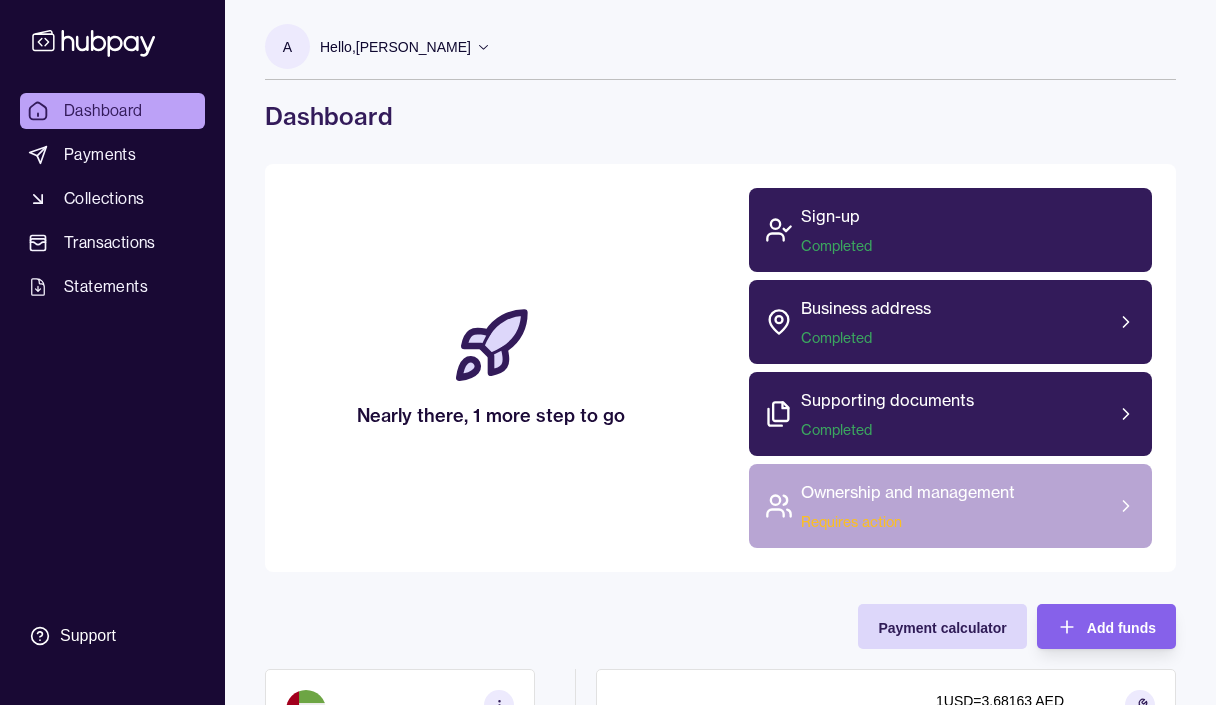 click on "Ownership and management Requires action" at bounding box center [951, 506] 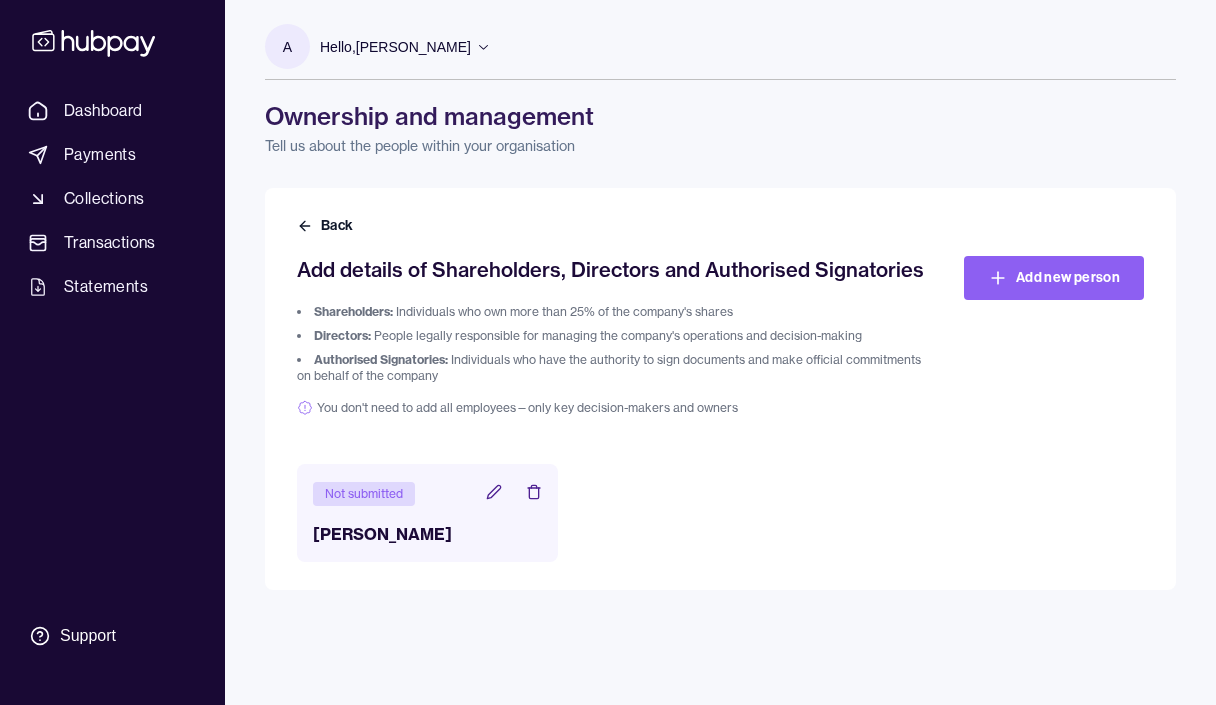 click 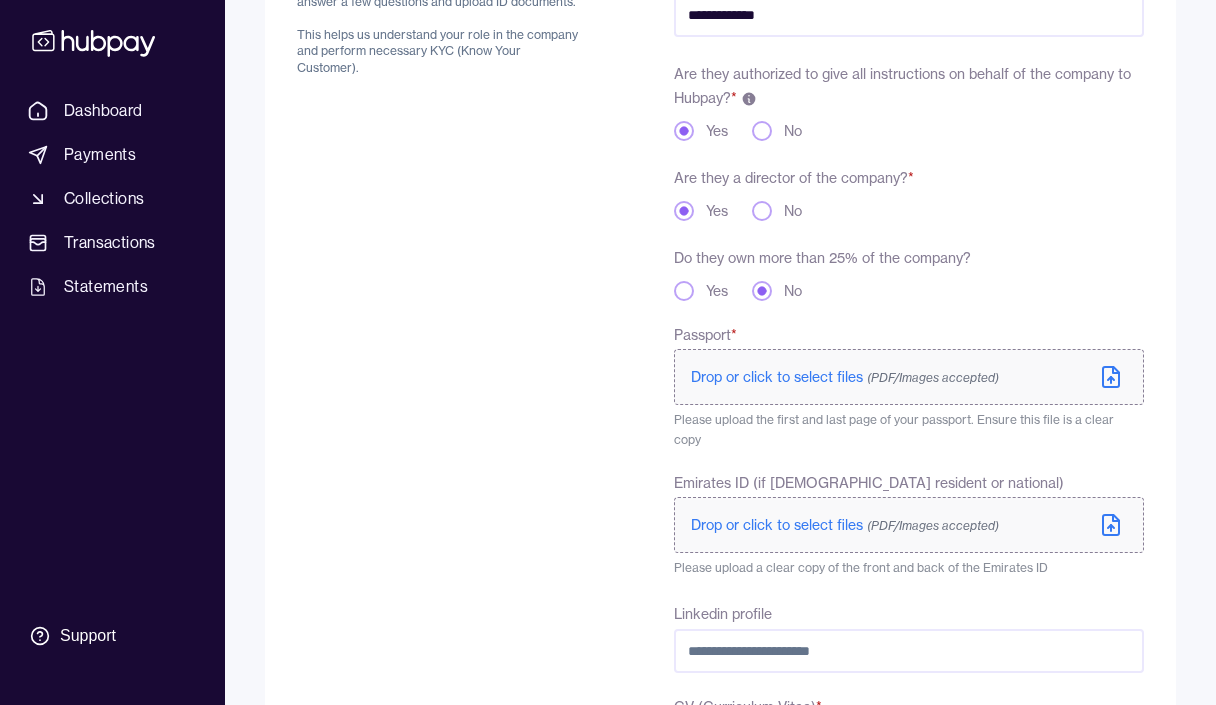 scroll, scrollTop: 301, scrollLeft: 0, axis: vertical 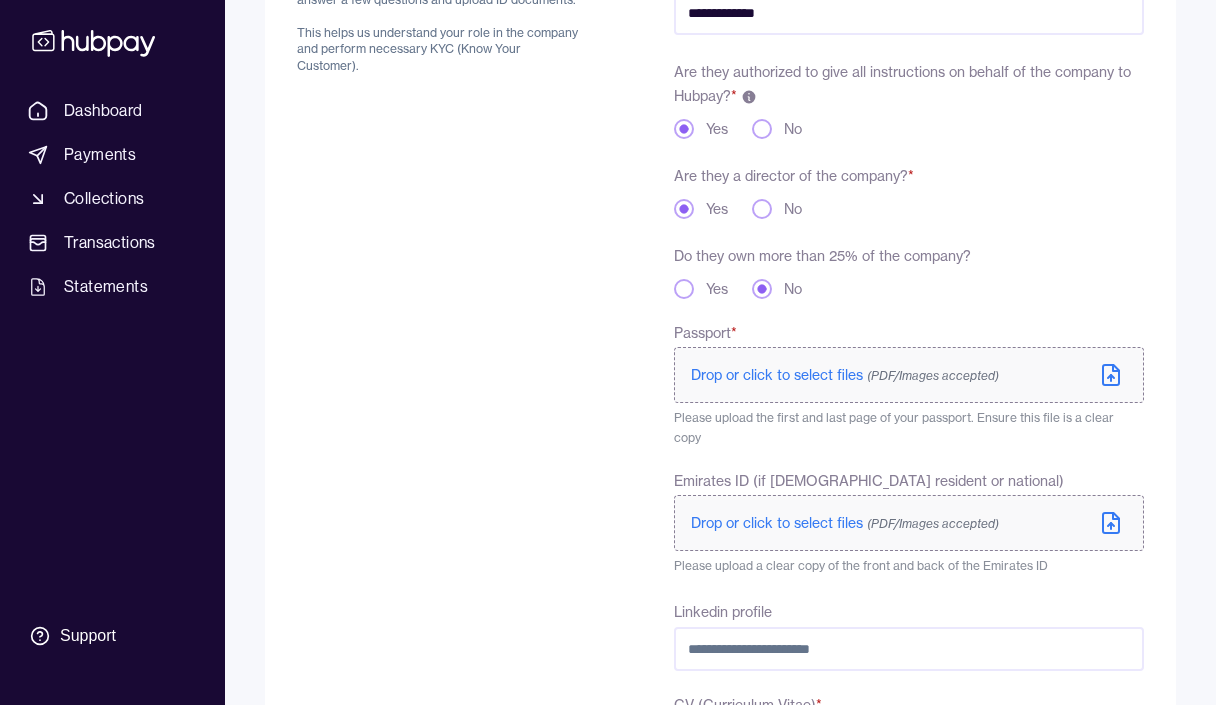 click on "Drop or click to select files   (PDF/Images accepted)" at bounding box center [909, 375] 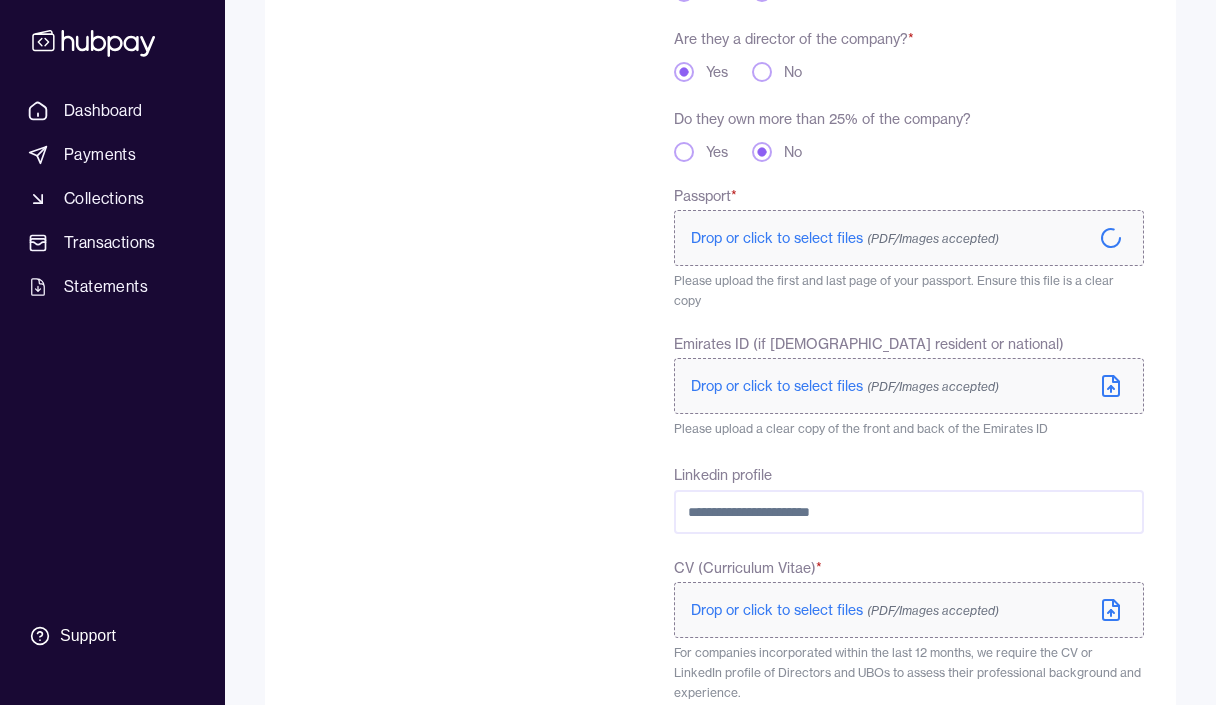 scroll, scrollTop: 446, scrollLeft: 0, axis: vertical 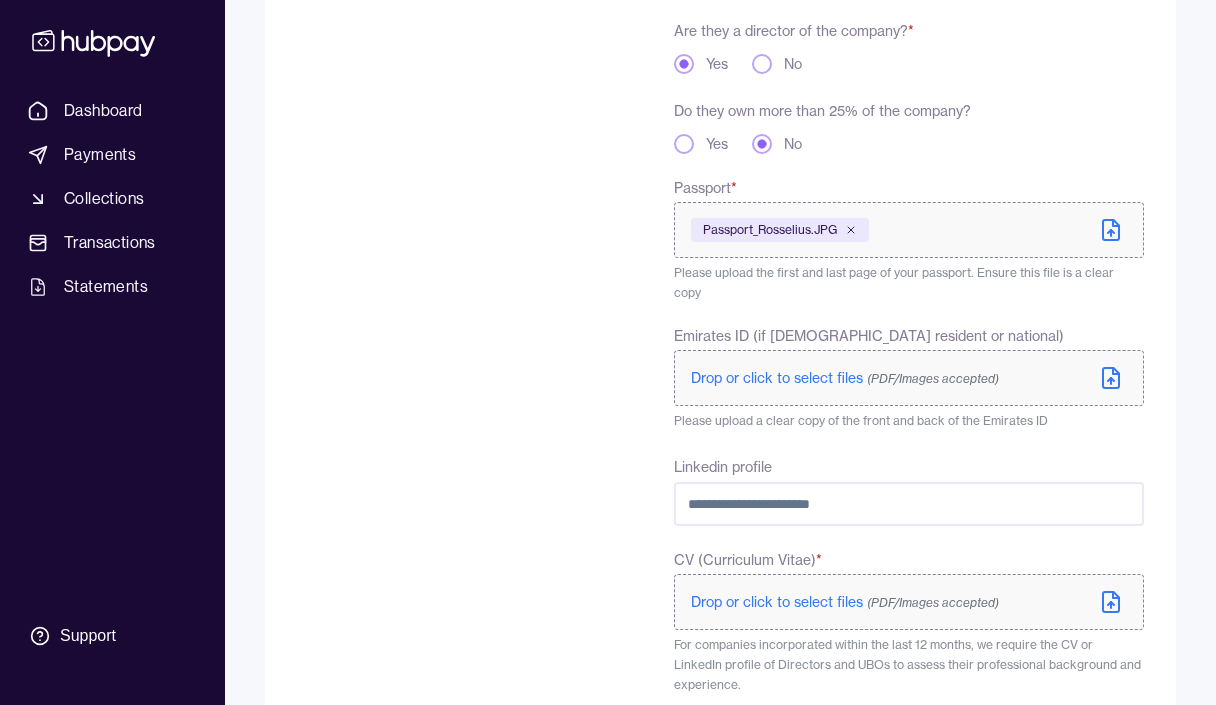 click on "Drop or click to select files   (PDF/Images accepted)" at bounding box center [845, 378] 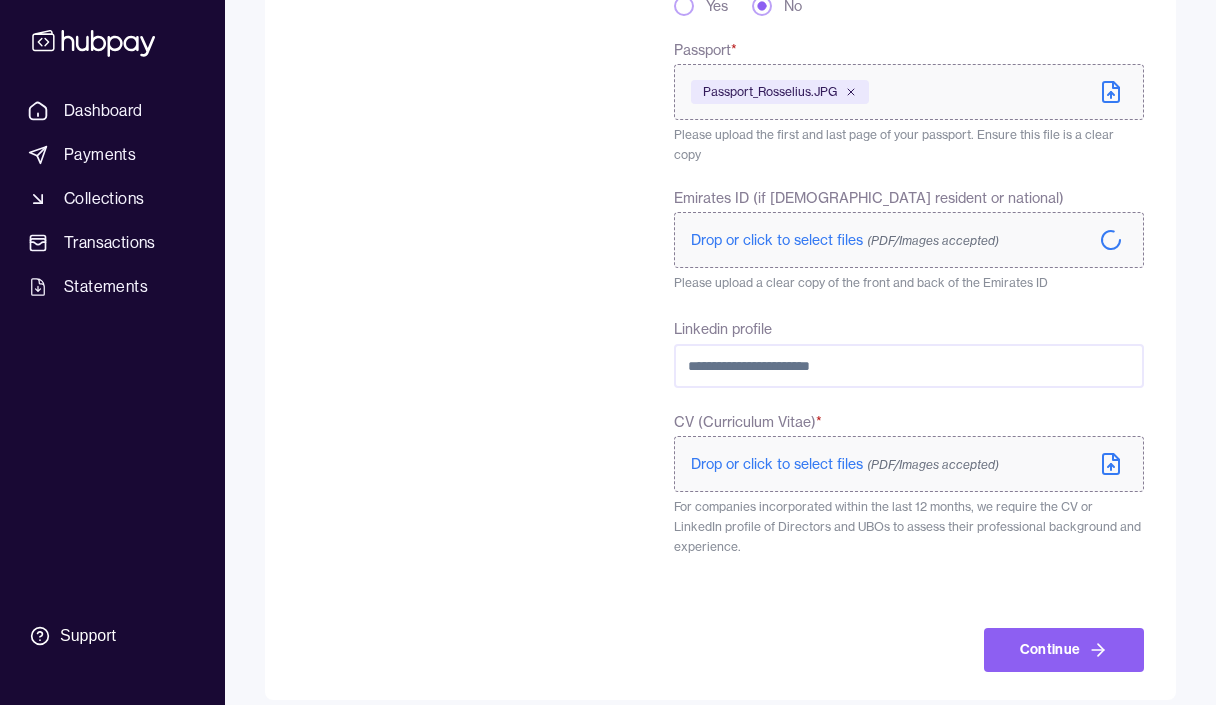 scroll, scrollTop: 583, scrollLeft: 0, axis: vertical 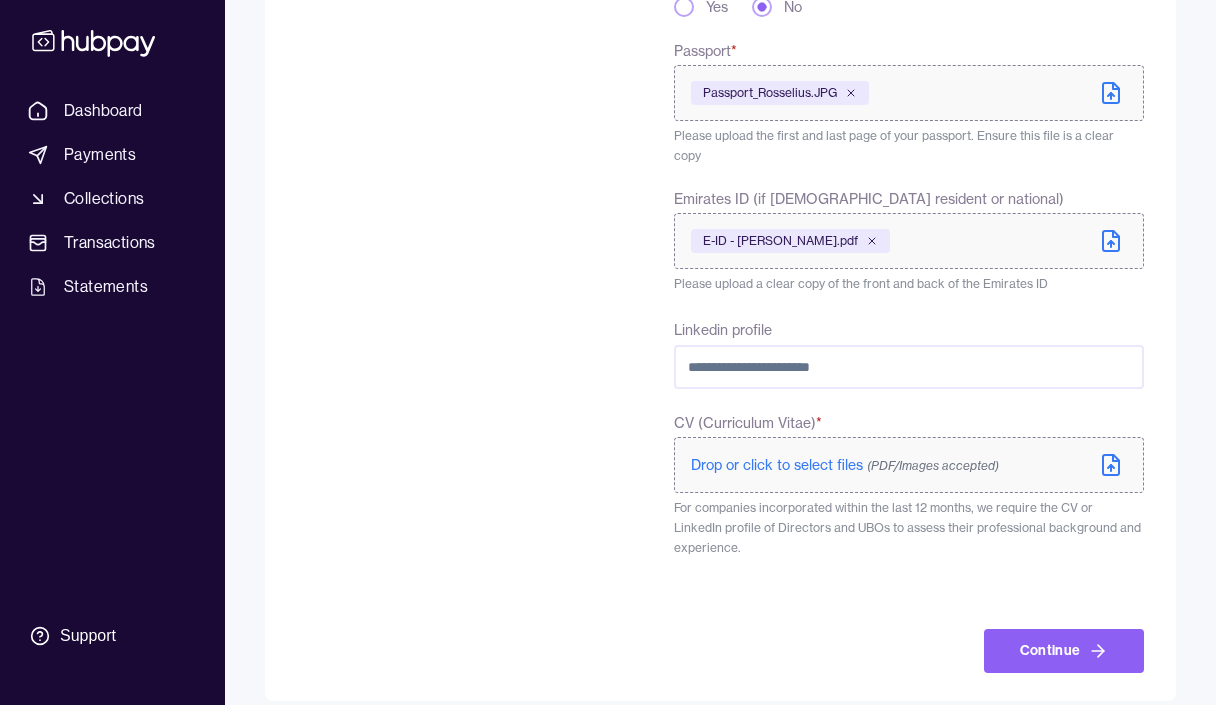 click on "Drop or click to select files   (PDF/Images accepted)" at bounding box center [845, 465] 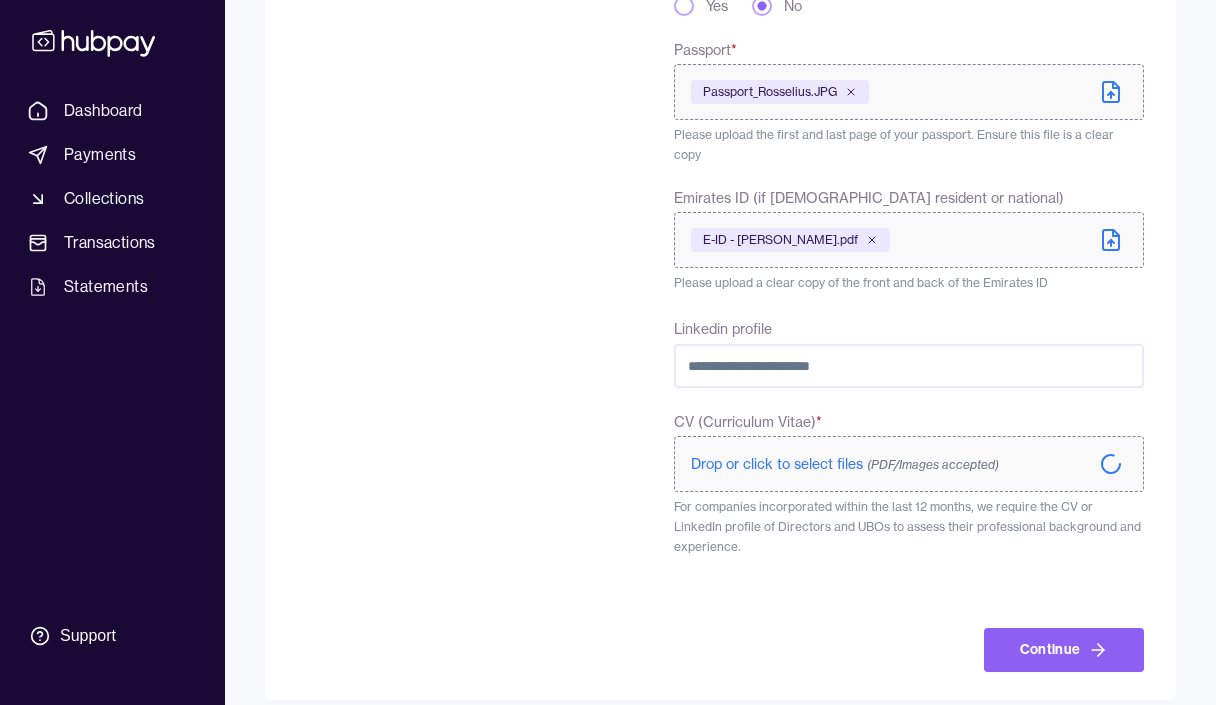 scroll, scrollTop: 583, scrollLeft: 0, axis: vertical 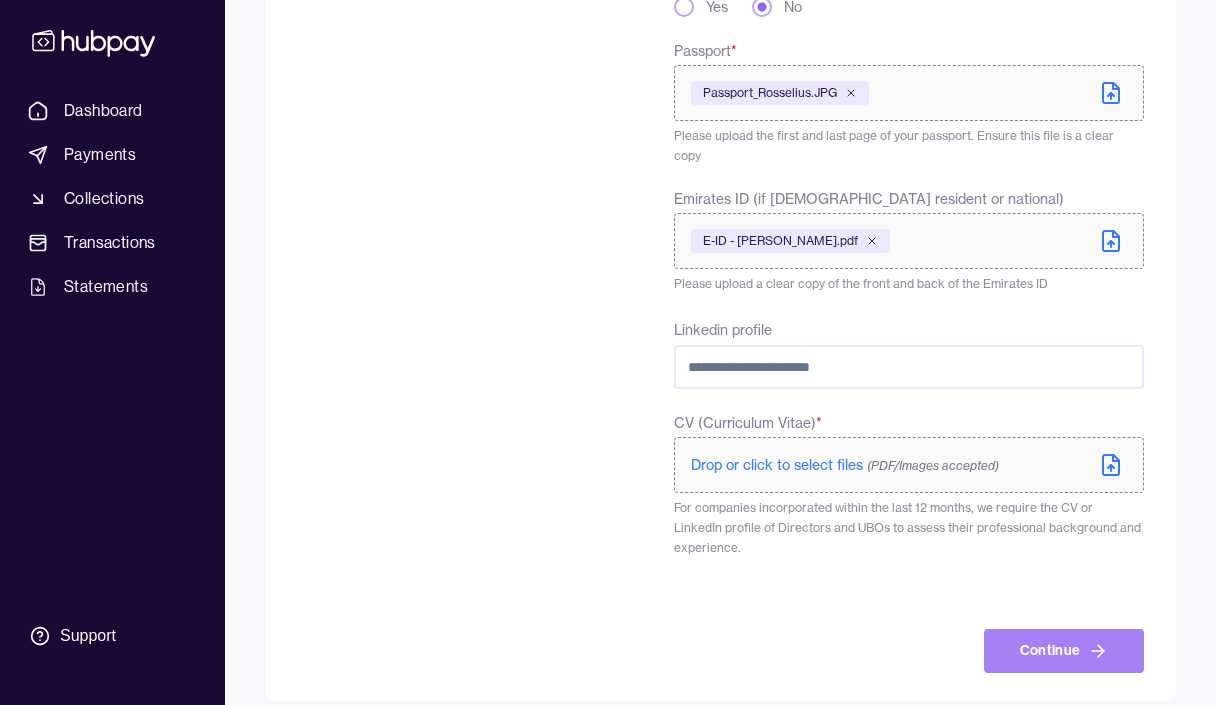 click on "Continue" at bounding box center [1064, 651] 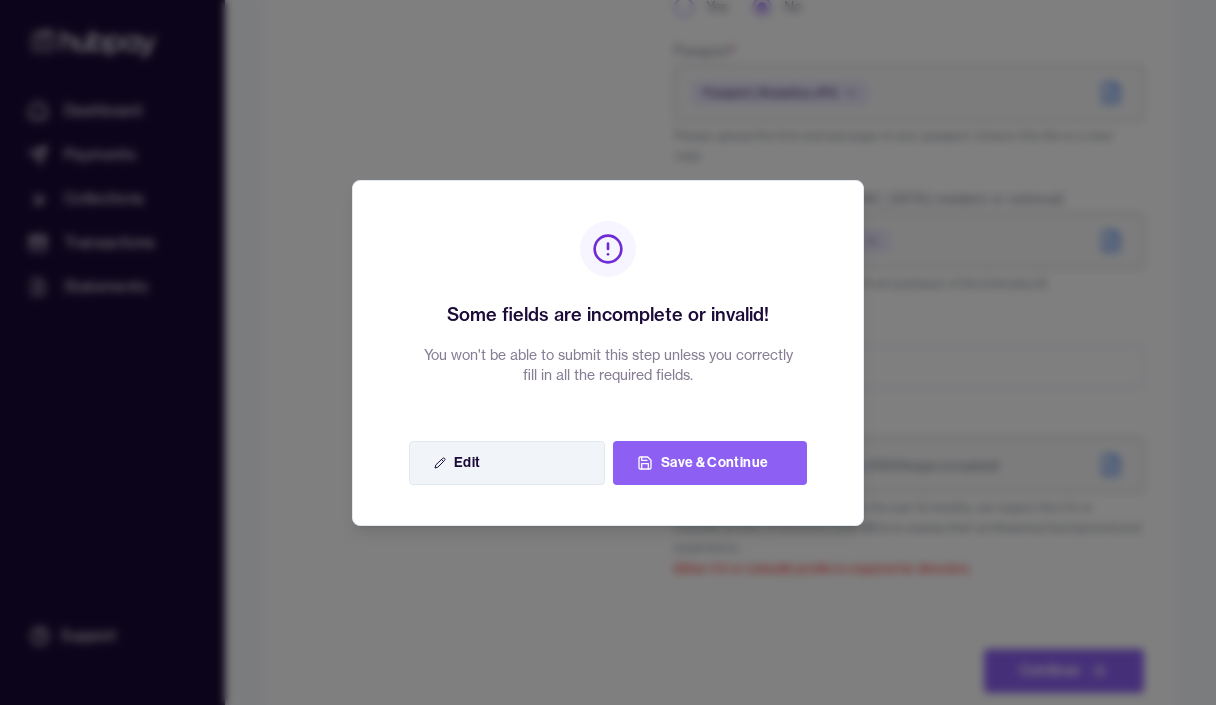 click on "Edit" at bounding box center (507, 463) 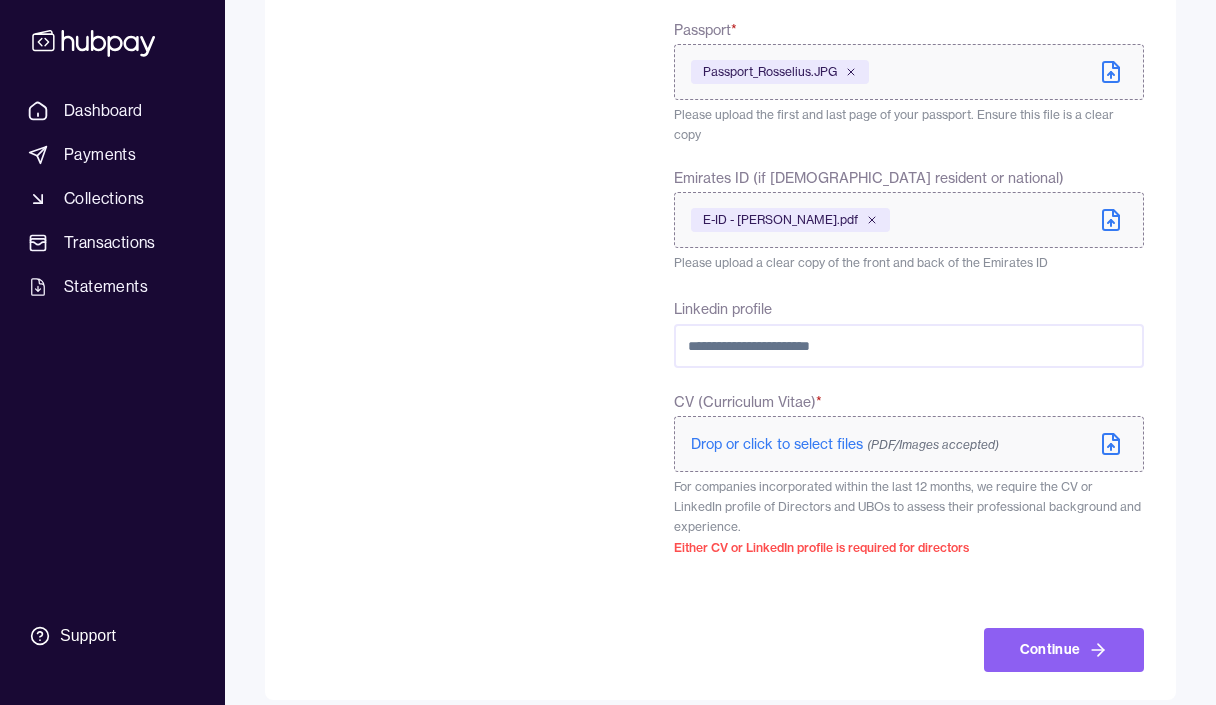 scroll, scrollTop: 603, scrollLeft: 0, axis: vertical 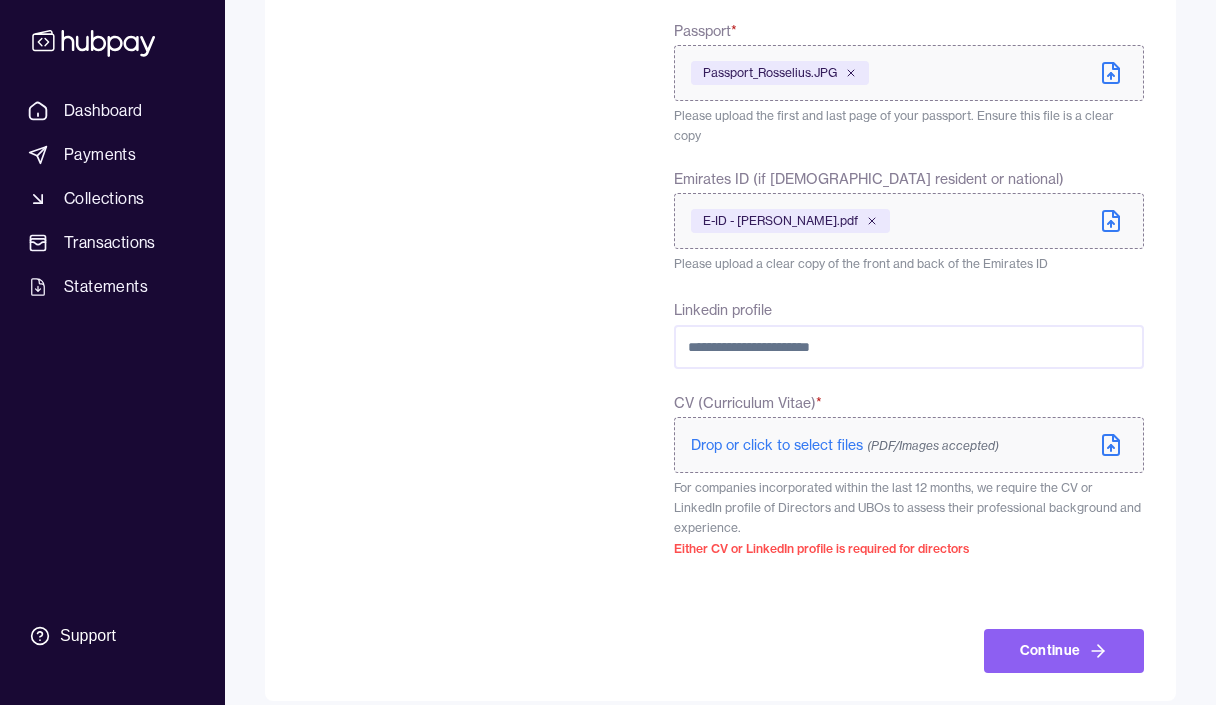 click on "Continue" at bounding box center [909, 627] 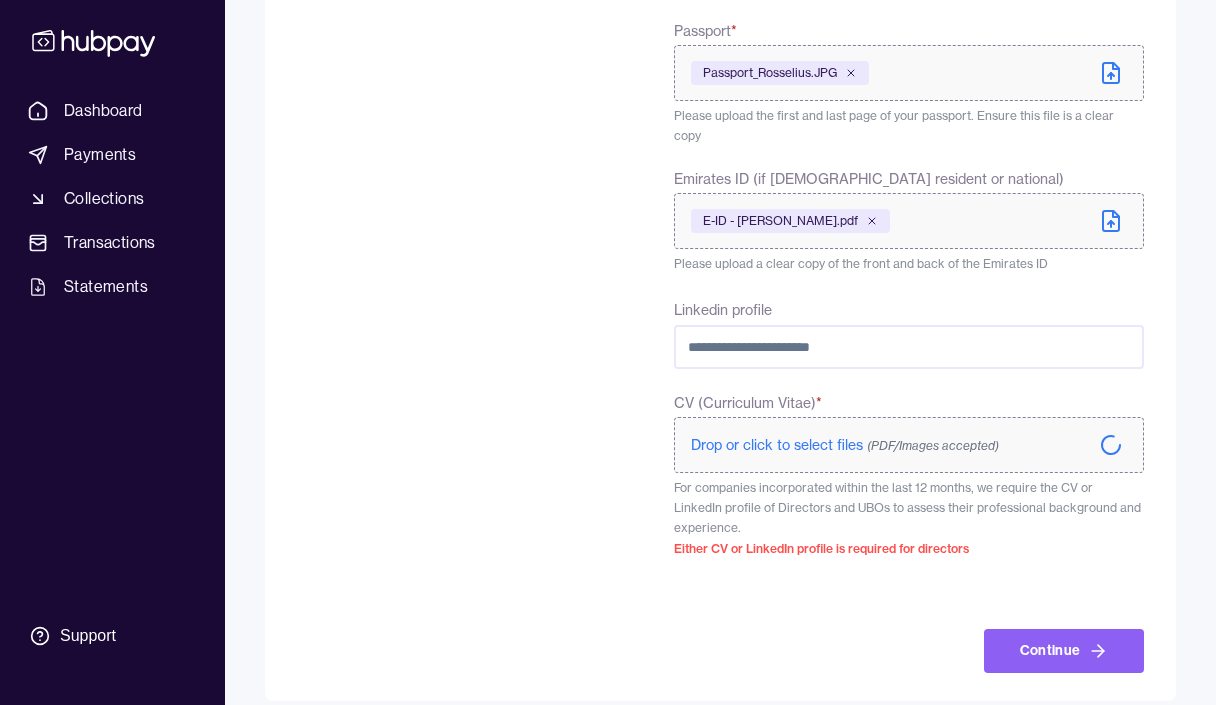 click on "To comply with regulatory requirements, please answer a few questions and upload ID documents. This helps us understand your role in the company and perform necessary KYC (Know Your Customer)." at bounding box center (437, 167) 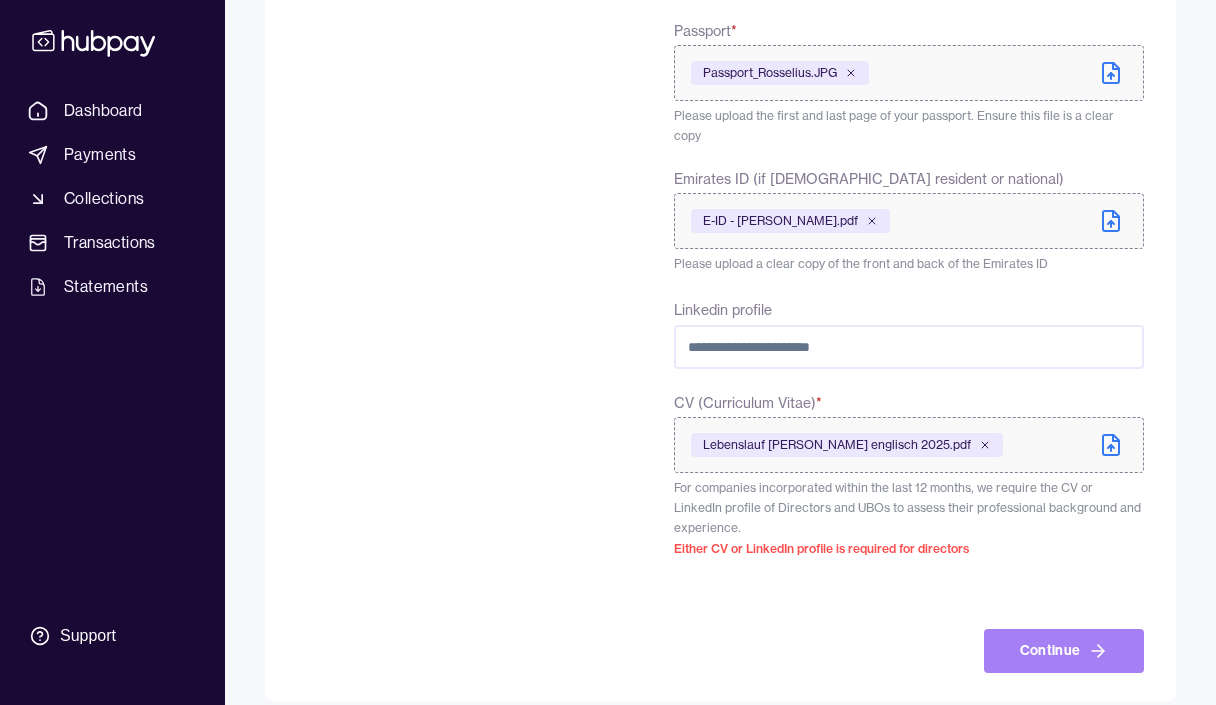 click on "Continue" at bounding box center (1064, 651) 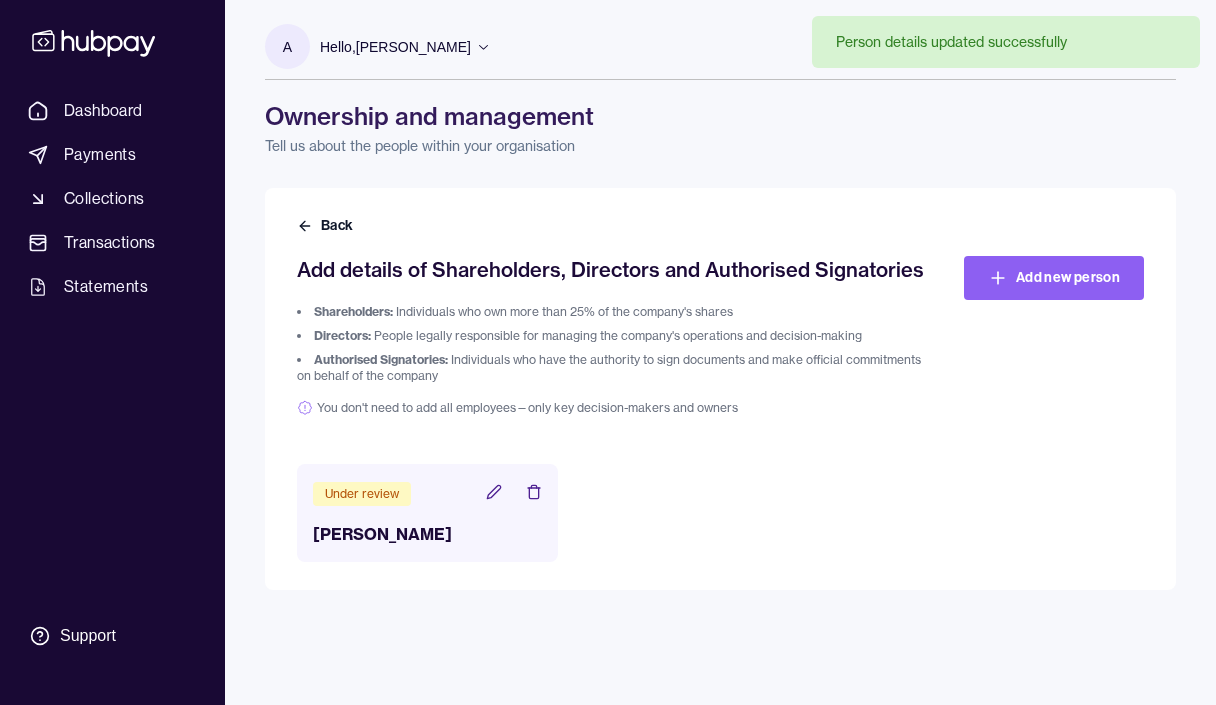 scroll, scrollTop: 0, scrollLeft: 0, axis: both 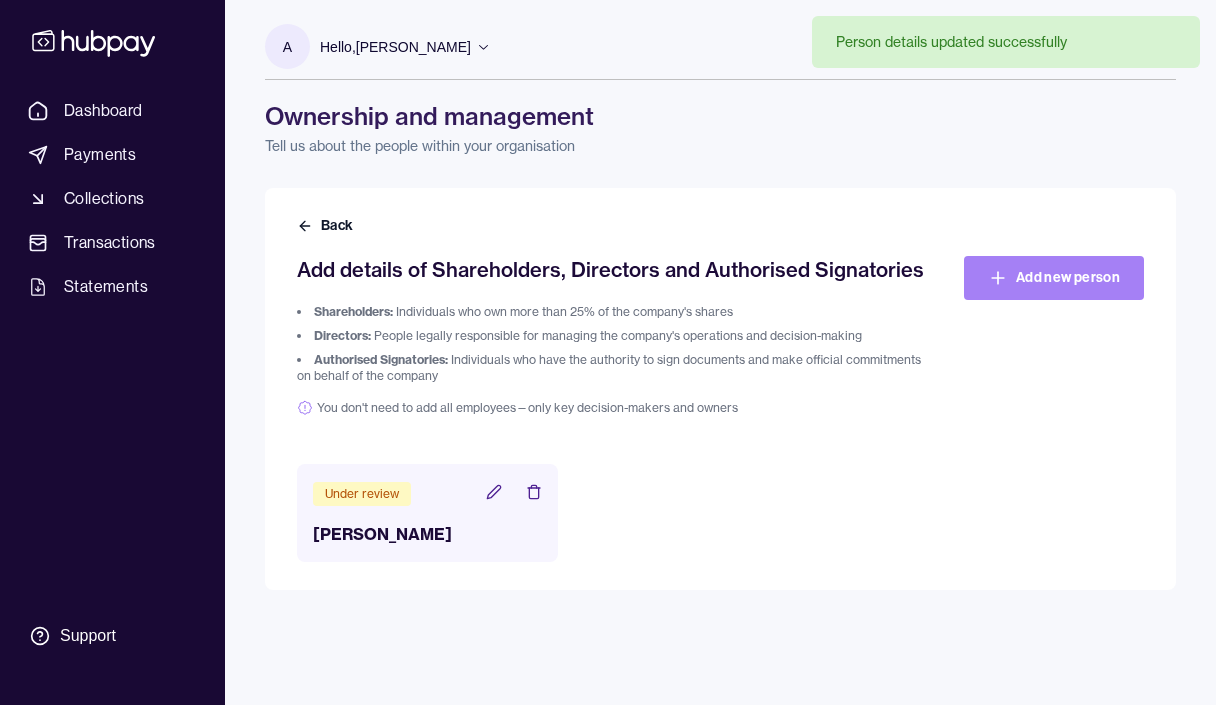 click on "Add new person" at bounding box center [1054, 278] 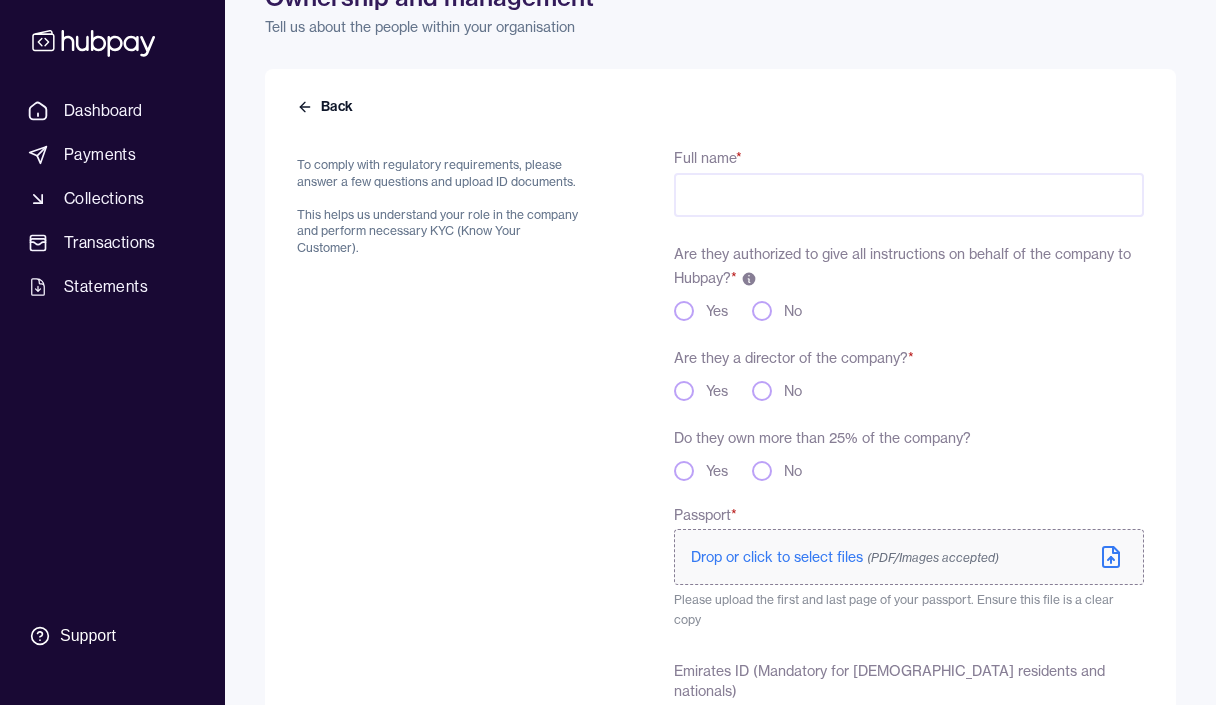 scroll, scrollTop: 83, scrollLeft: 0, axis: vertical 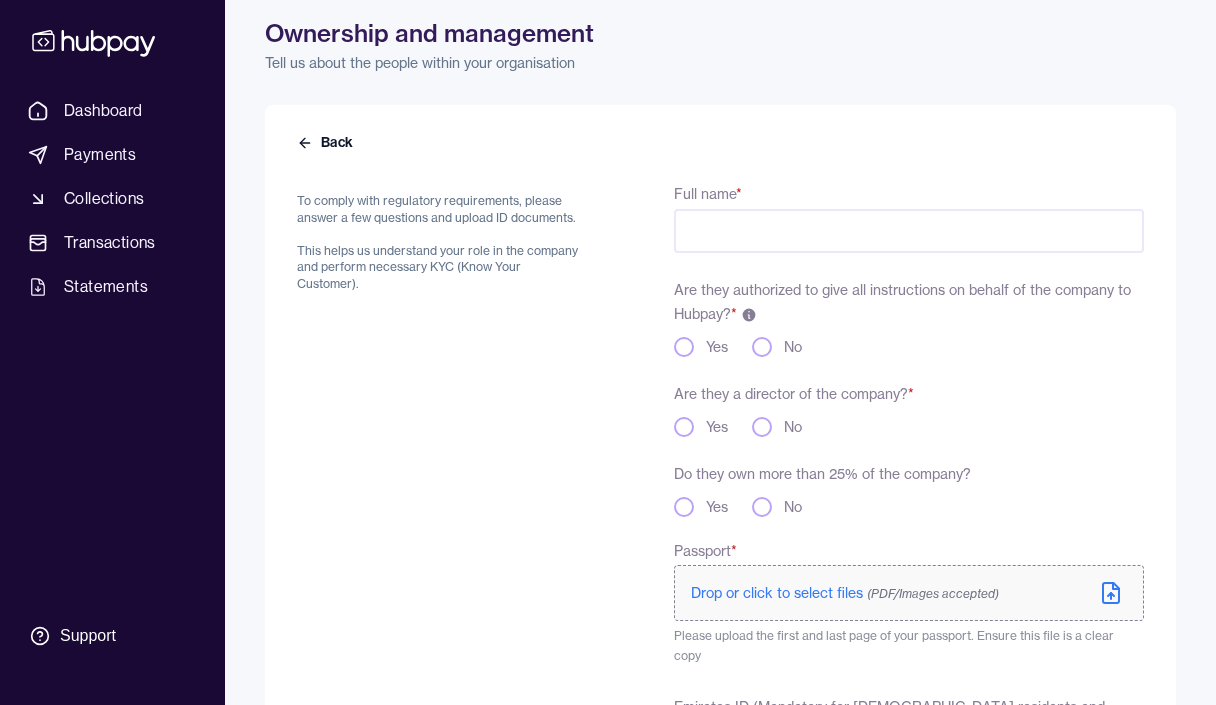 click on "Full name  *" at bounding box center [909, 231] 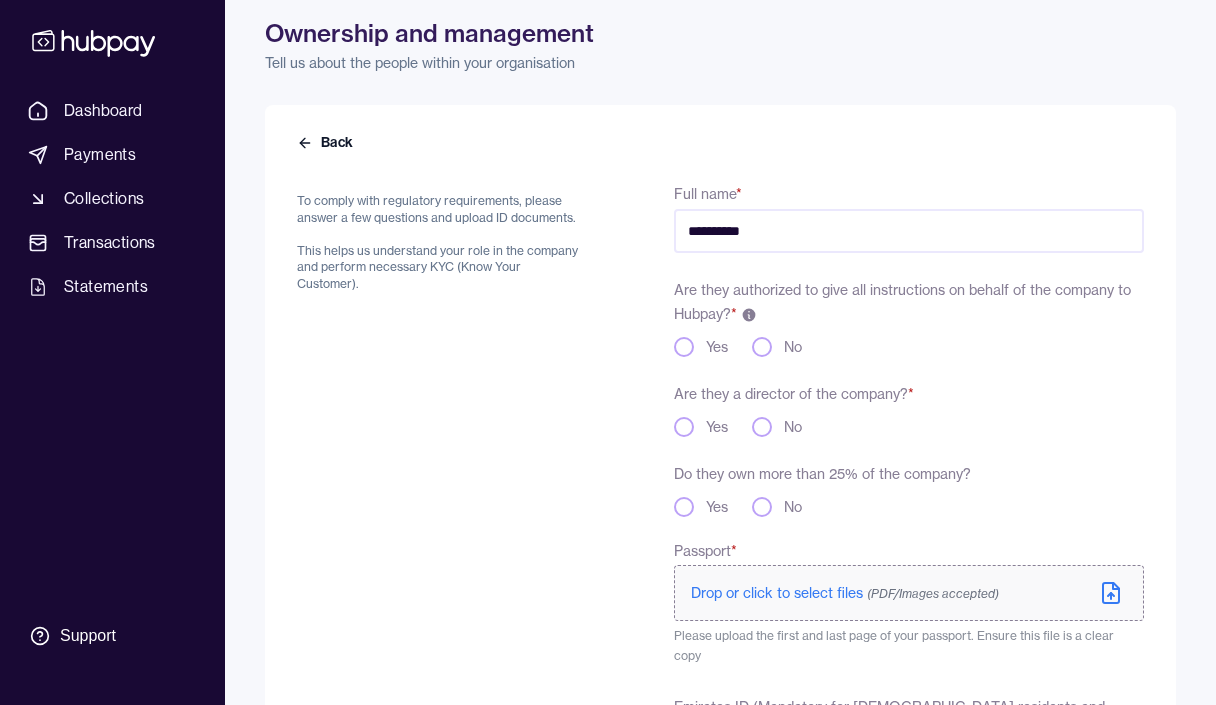 type on "**********" 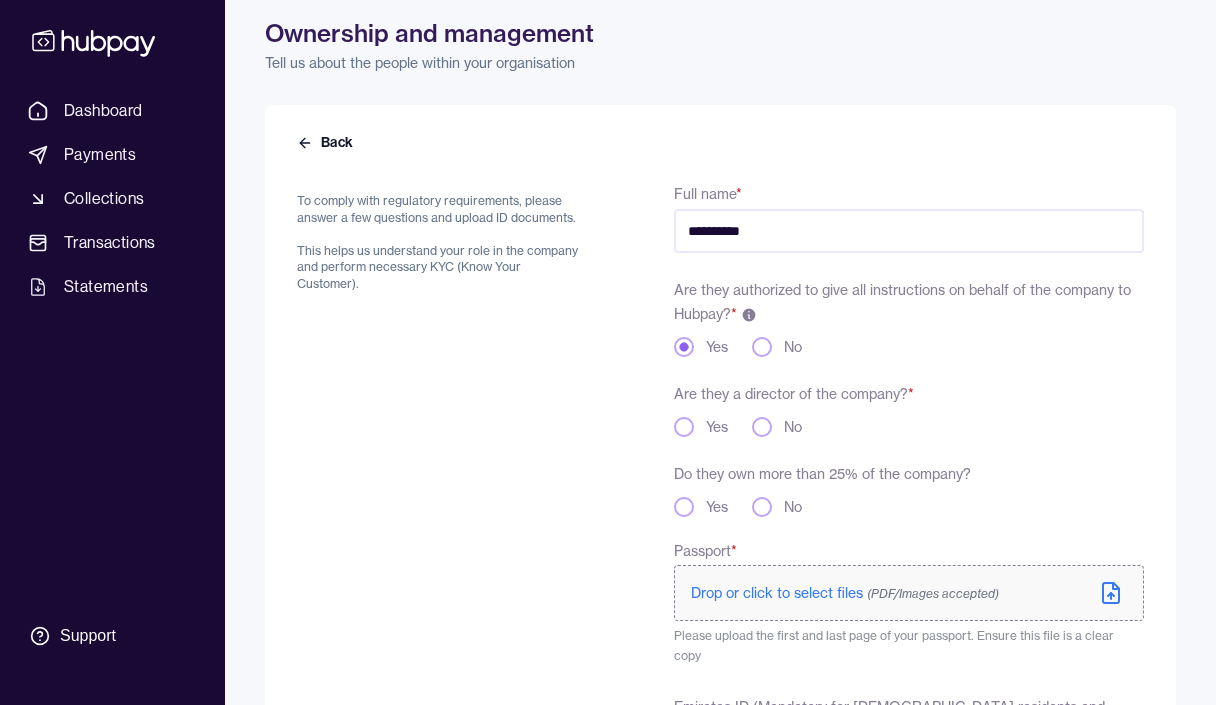 click on "No" at bounding box center (762, 427) 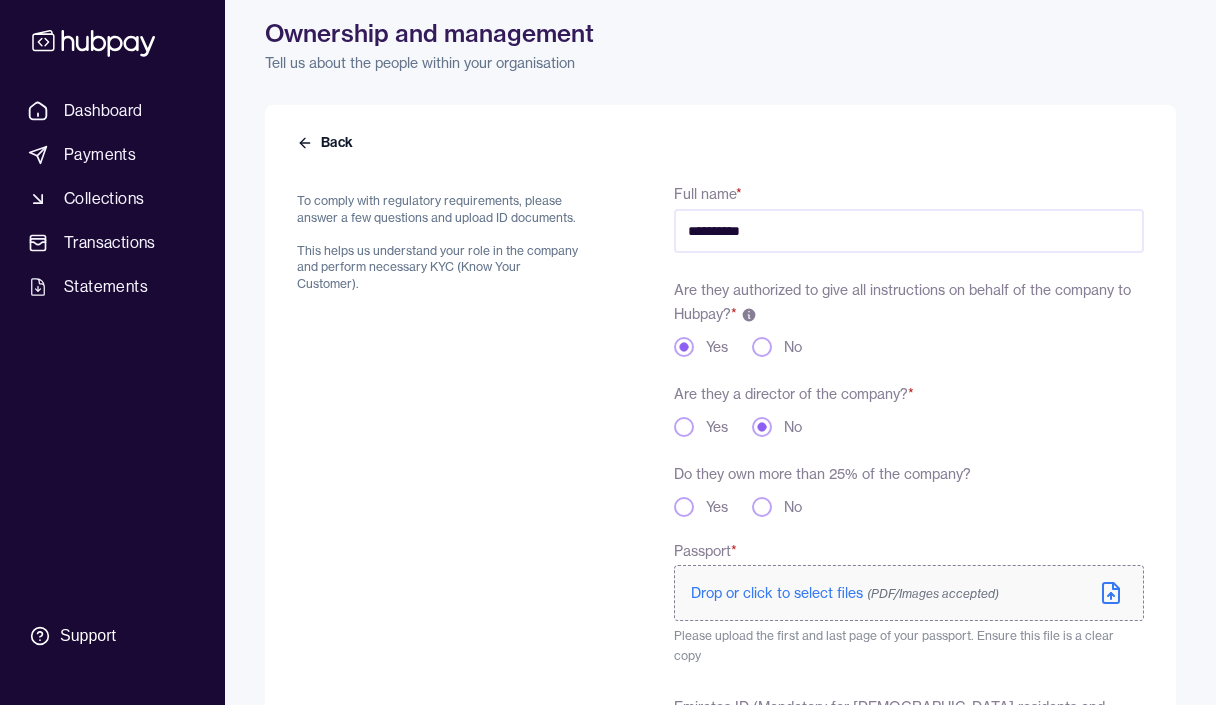 click on "Do they own more than 25% of the company? Yes No" at bounding box center [909, 489] 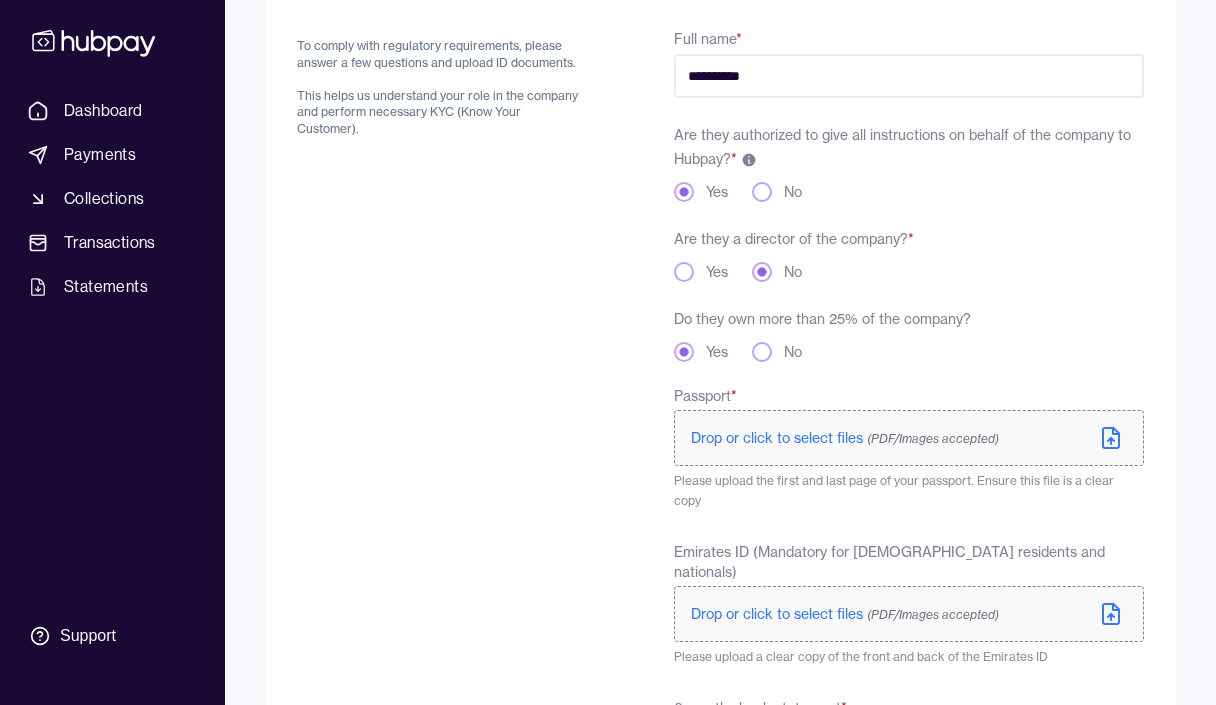 scroll, scrollTop: 244, scrollLeft: 0, axis: vertical 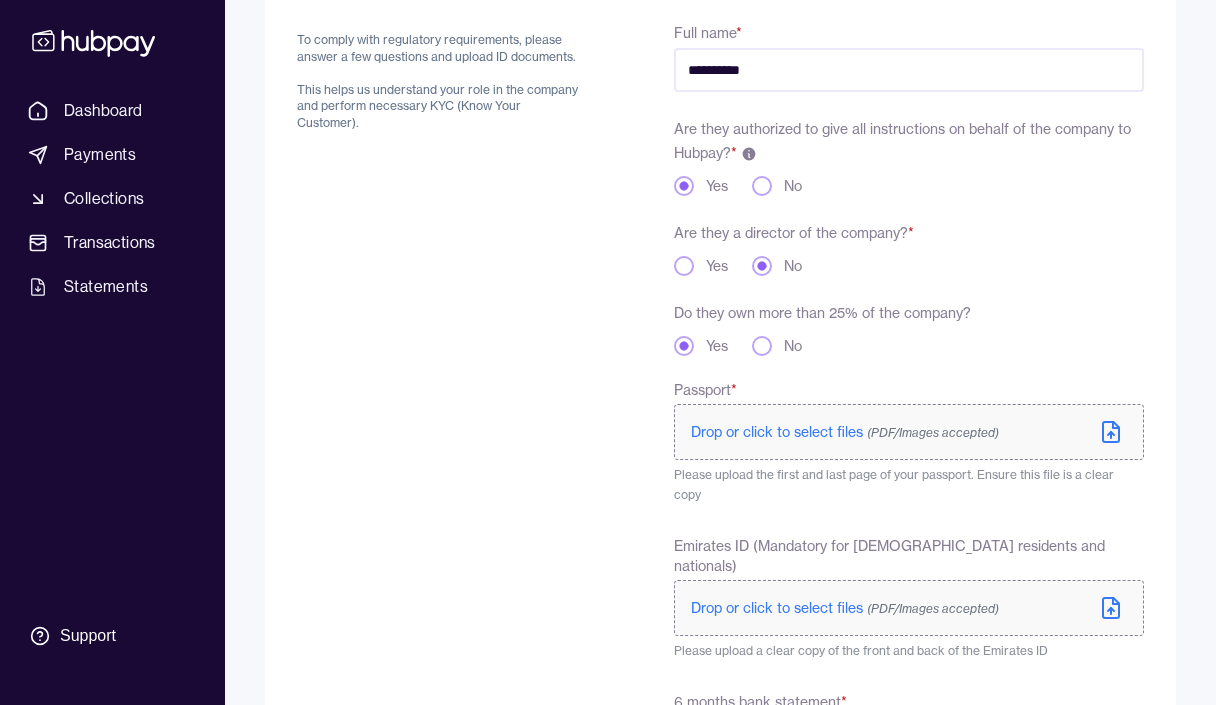 click on "Drop or click to select files   (PDF/Images accepted)" at bounding box center (845, 432) 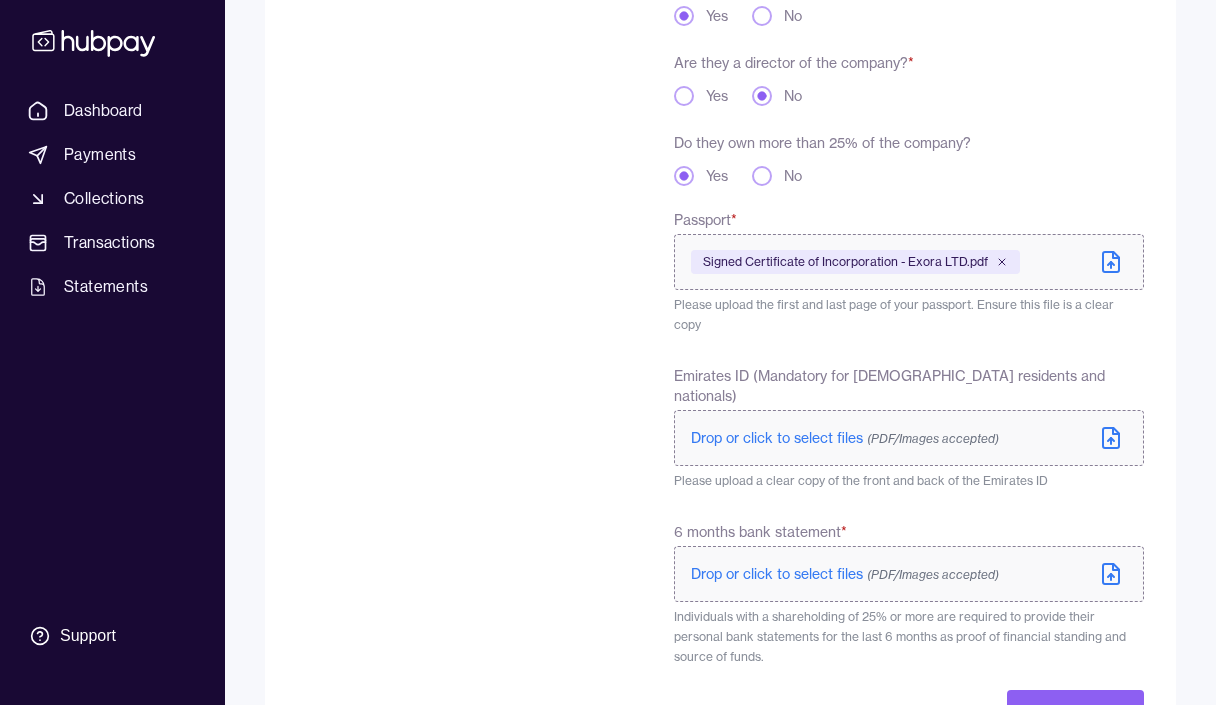 scroll, scrollTop: 443, scrollLeft: 0, axis: vertical 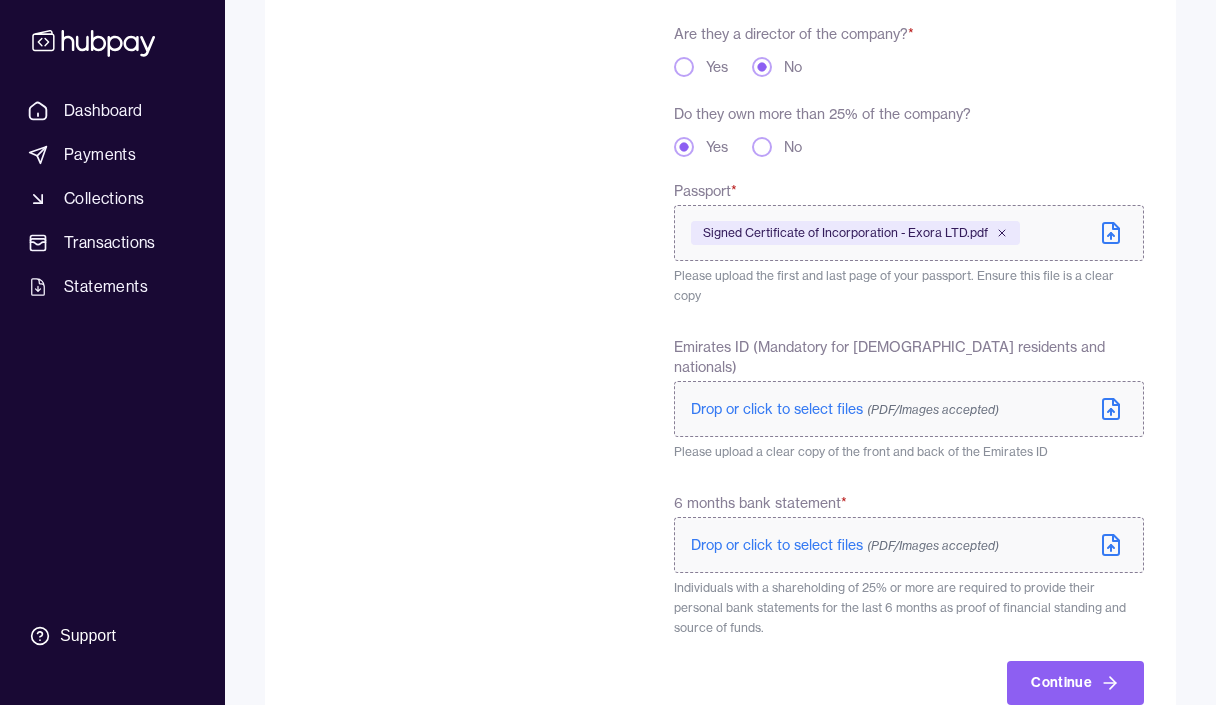 click on "Drop or click to select files   (PDF/Images accepted)" at bounding box center [845, 409] 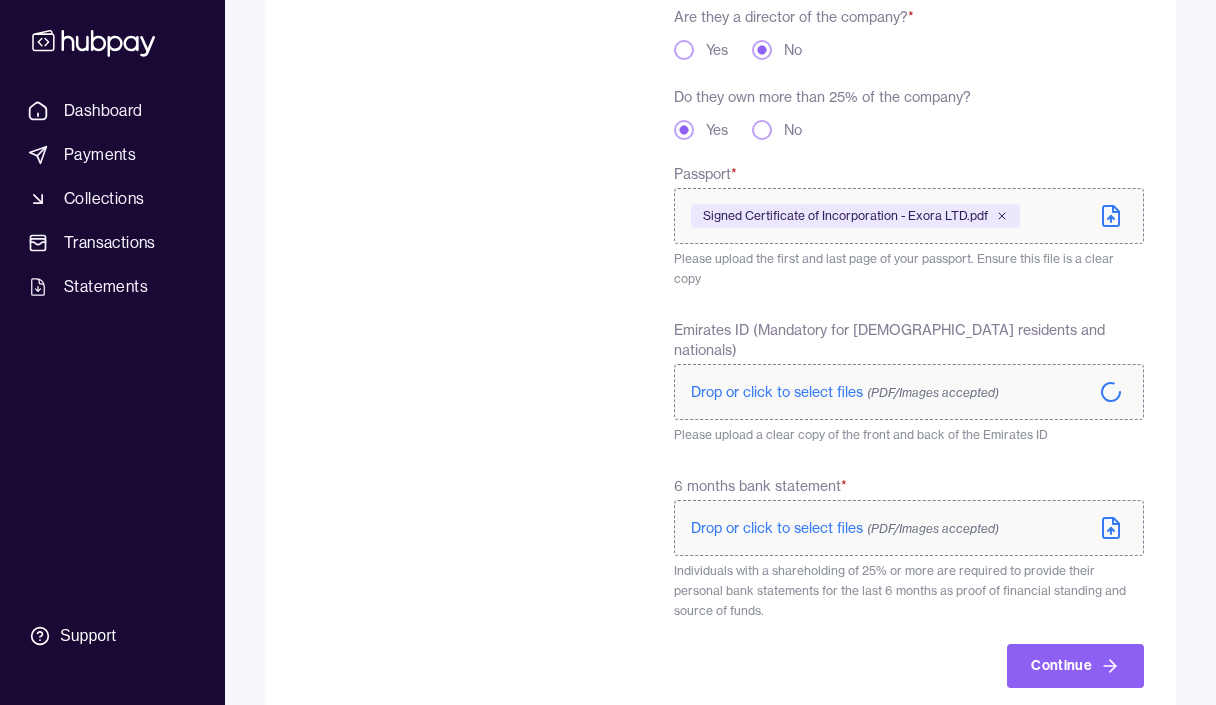 scroll, scrollTop: 455, scrollLeft: 0, axis: vertical 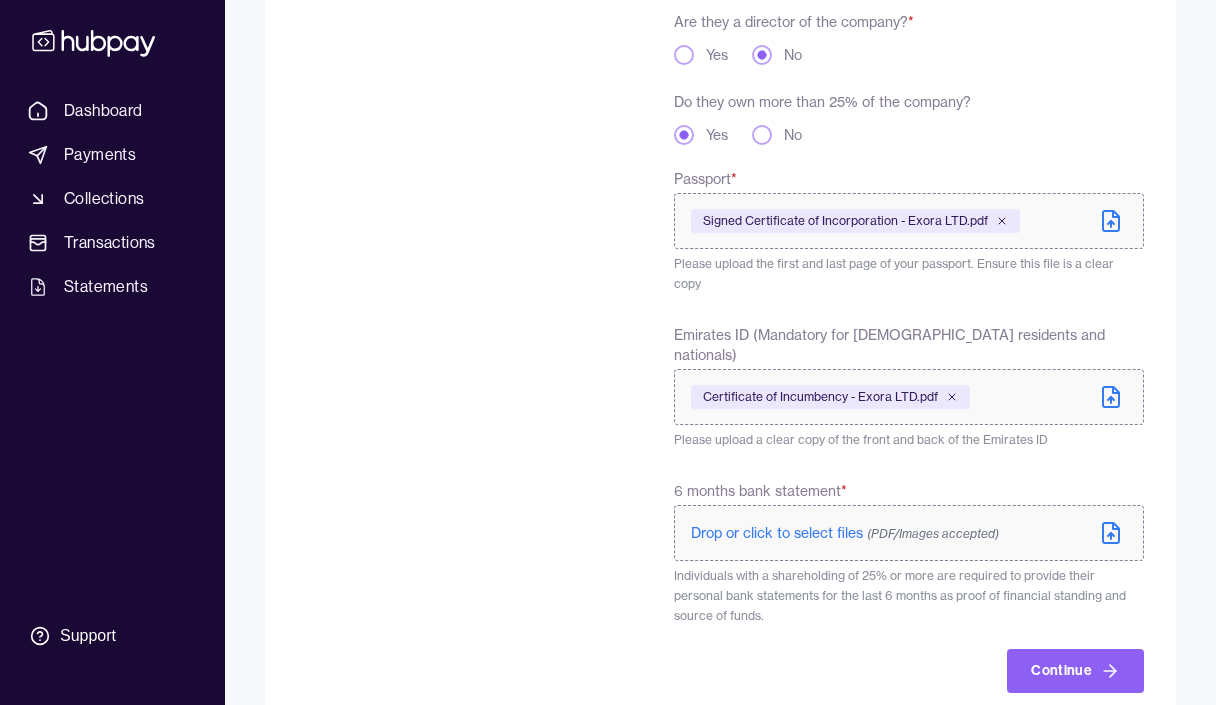 click on "Drop or click to select files   (PDF/Images accepted)" at bounding box center (845, 533) 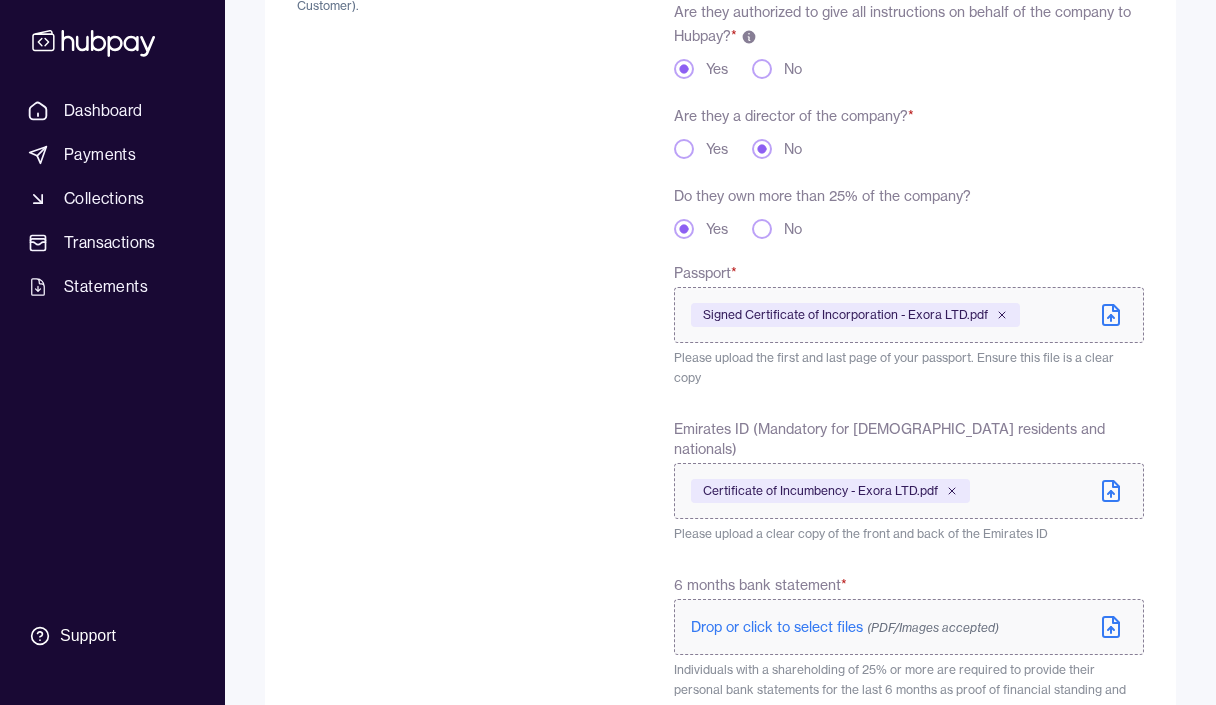 scroll, scrollTop: 360, scrollLeft: 0, axis: vertical 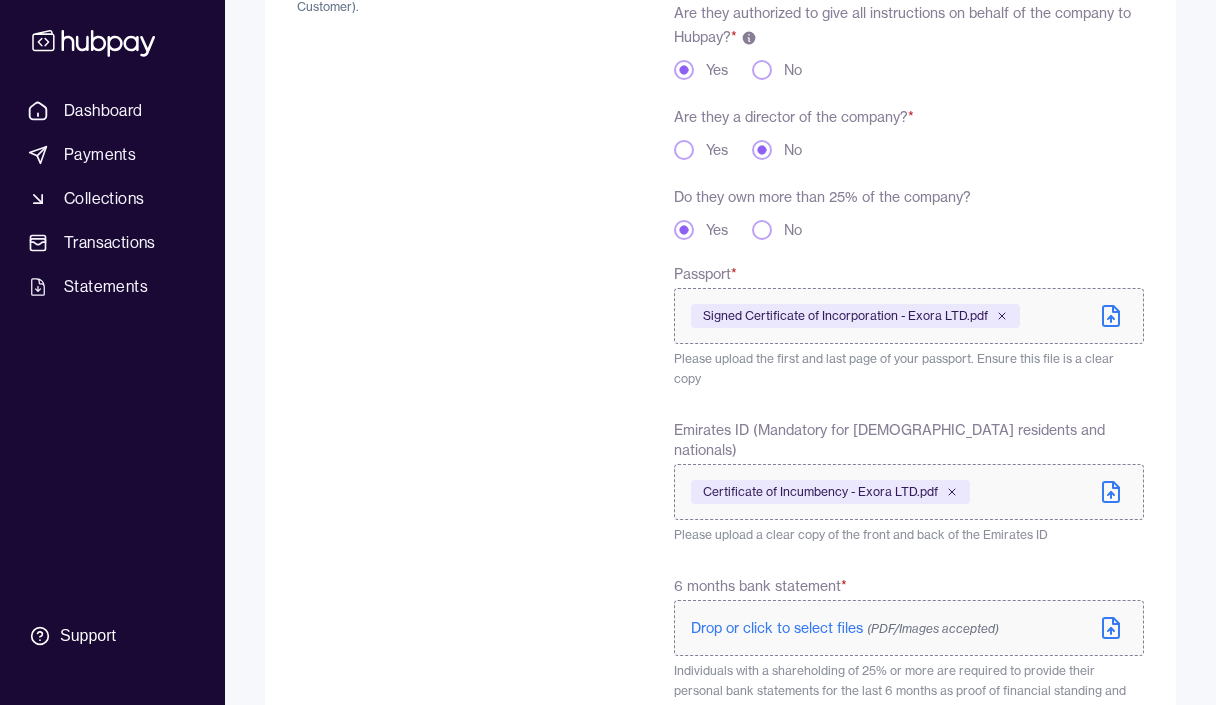 click 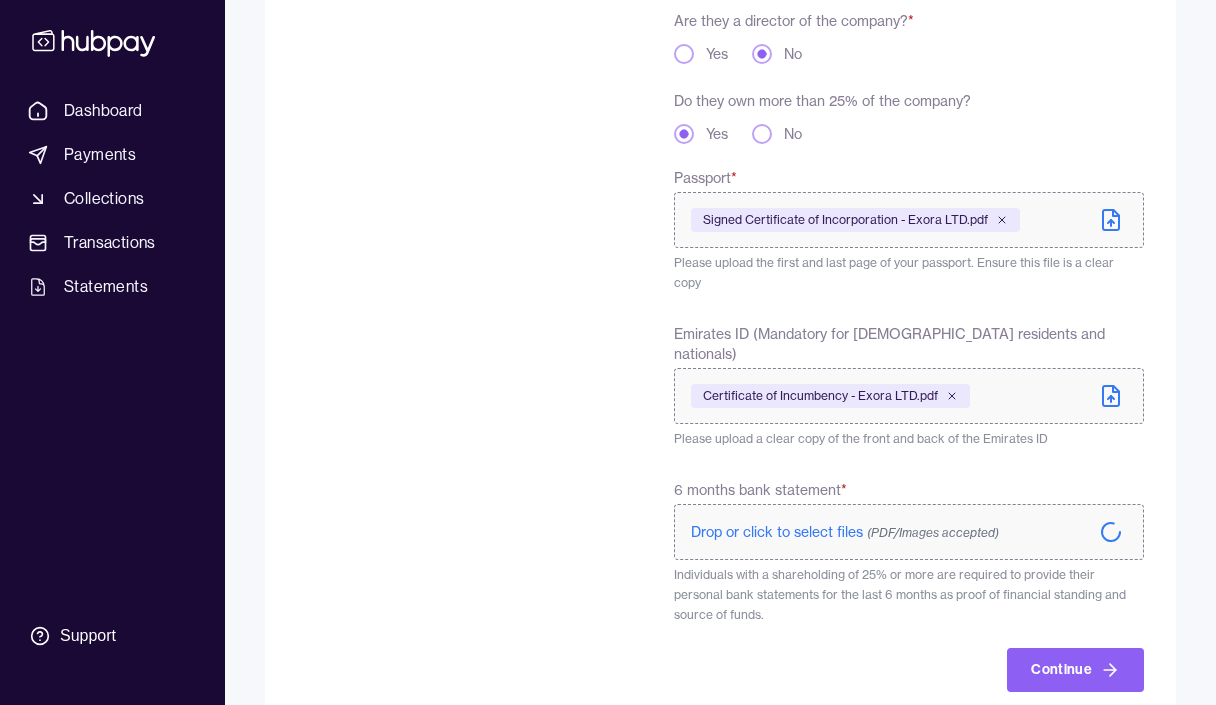 scroll, scrollTop: 455, scrollLeft: 0, axis: vertical 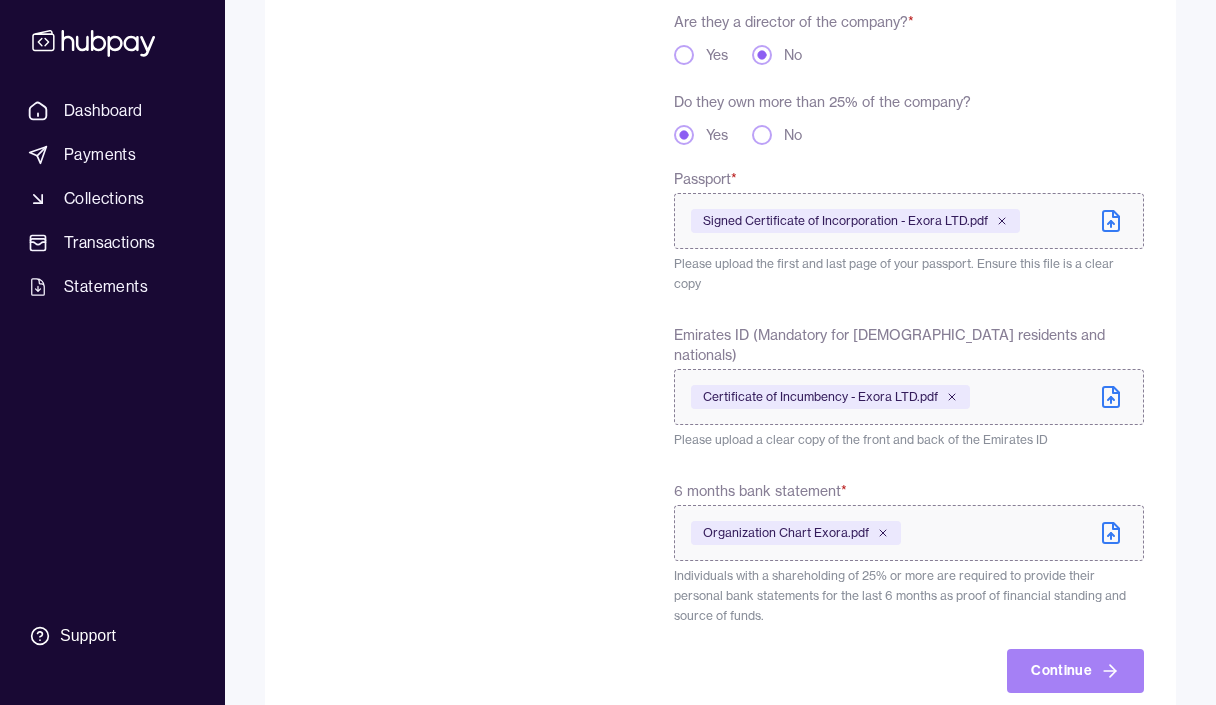 click on "Continue" at bounding box center [1075, 671] 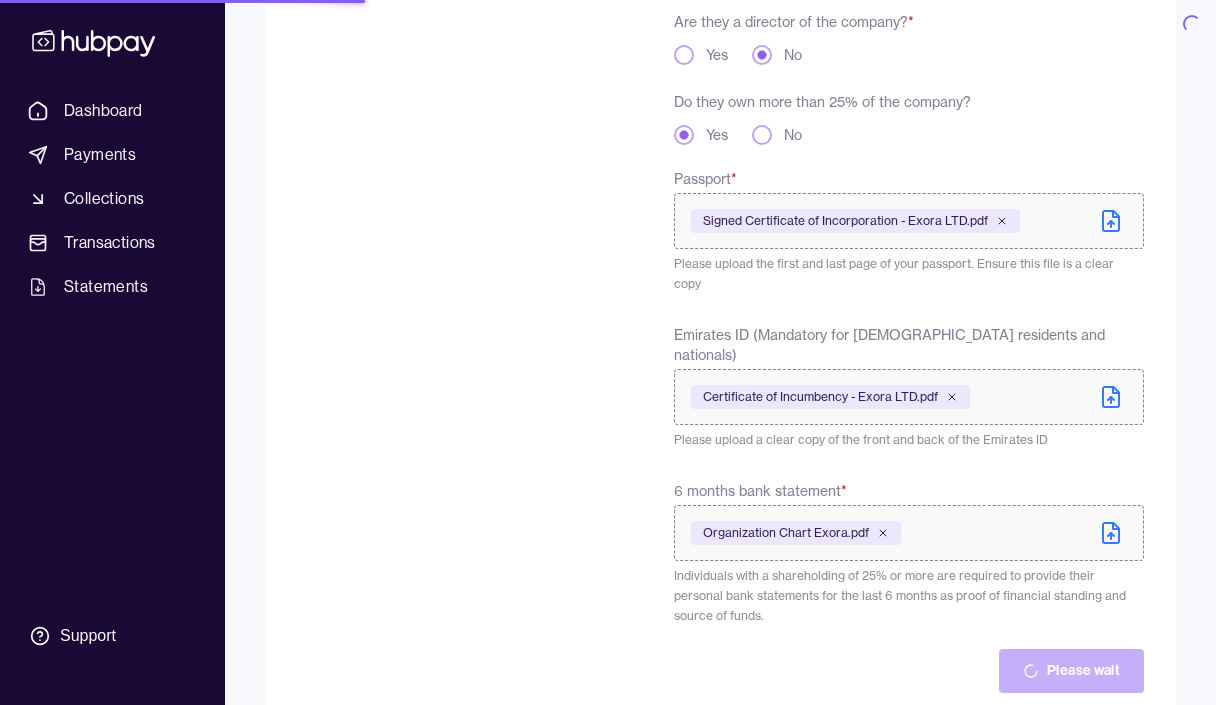 scroll, scrollTop: -10, scrollLeft: 0, axis: vertical 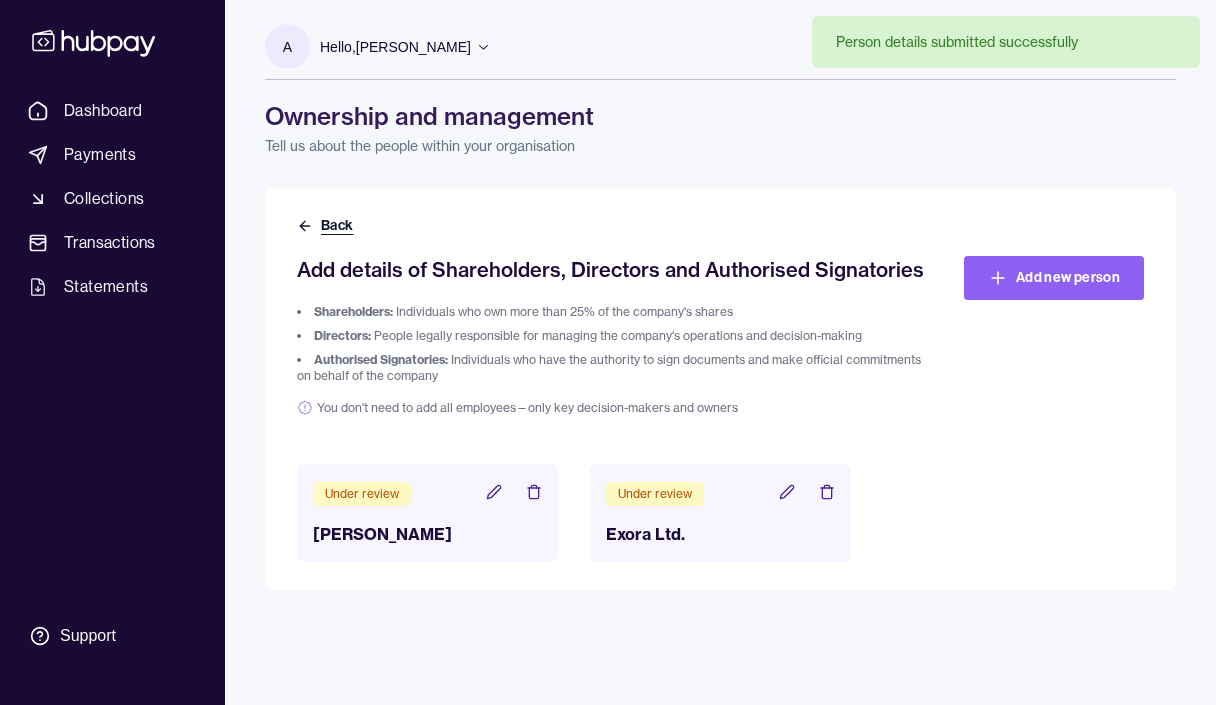 click on "Back" at bounding box center [327, 226] 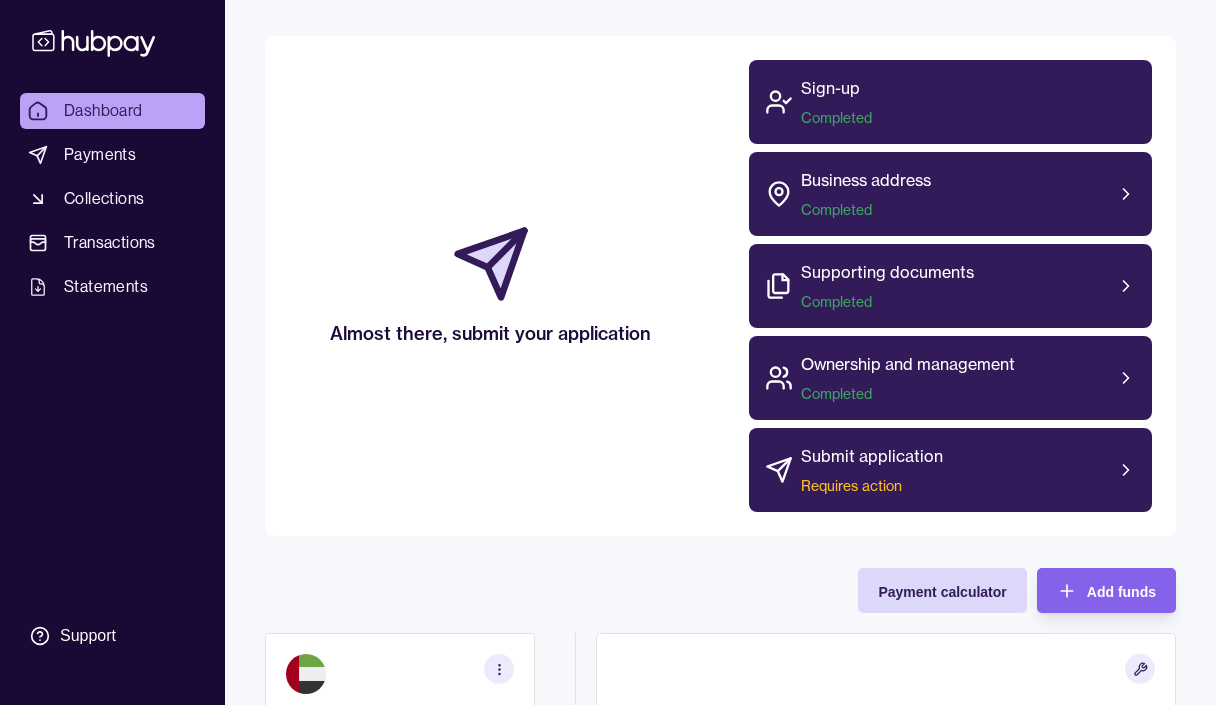 scroll, scrollTop: 129, scrollLeft: 0, axis: vertical 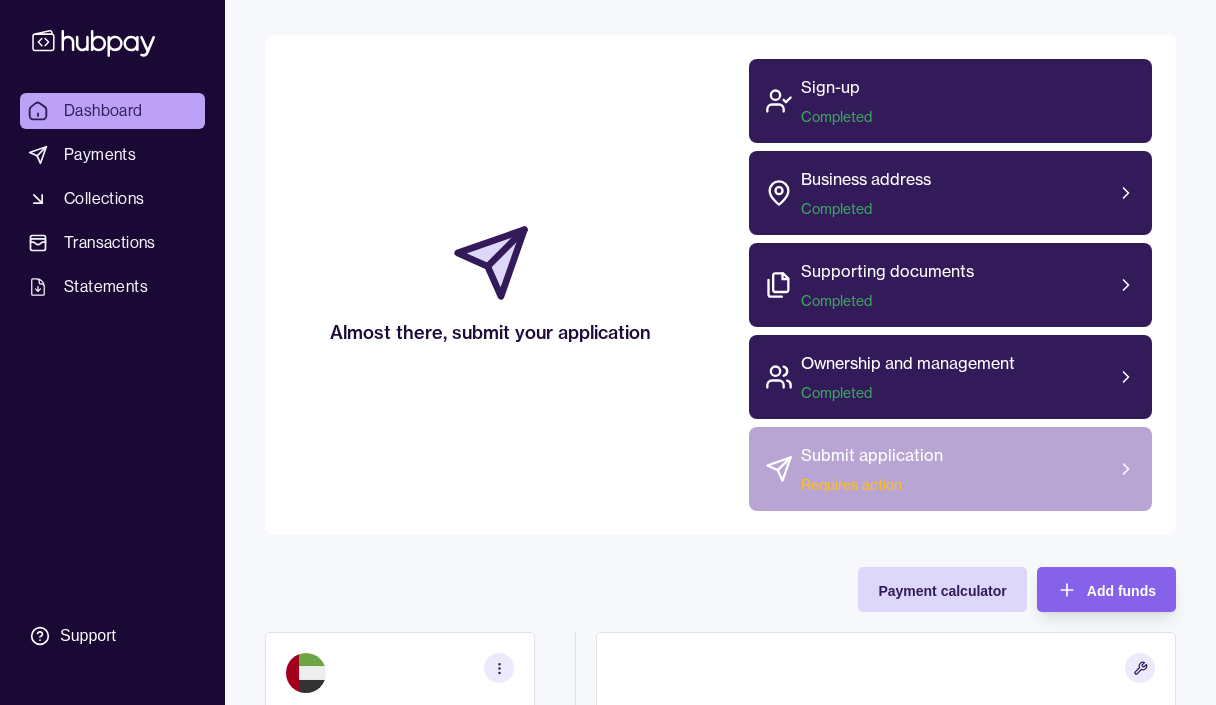 click on "Submit application Requires action" at bounding box center [951, 469] 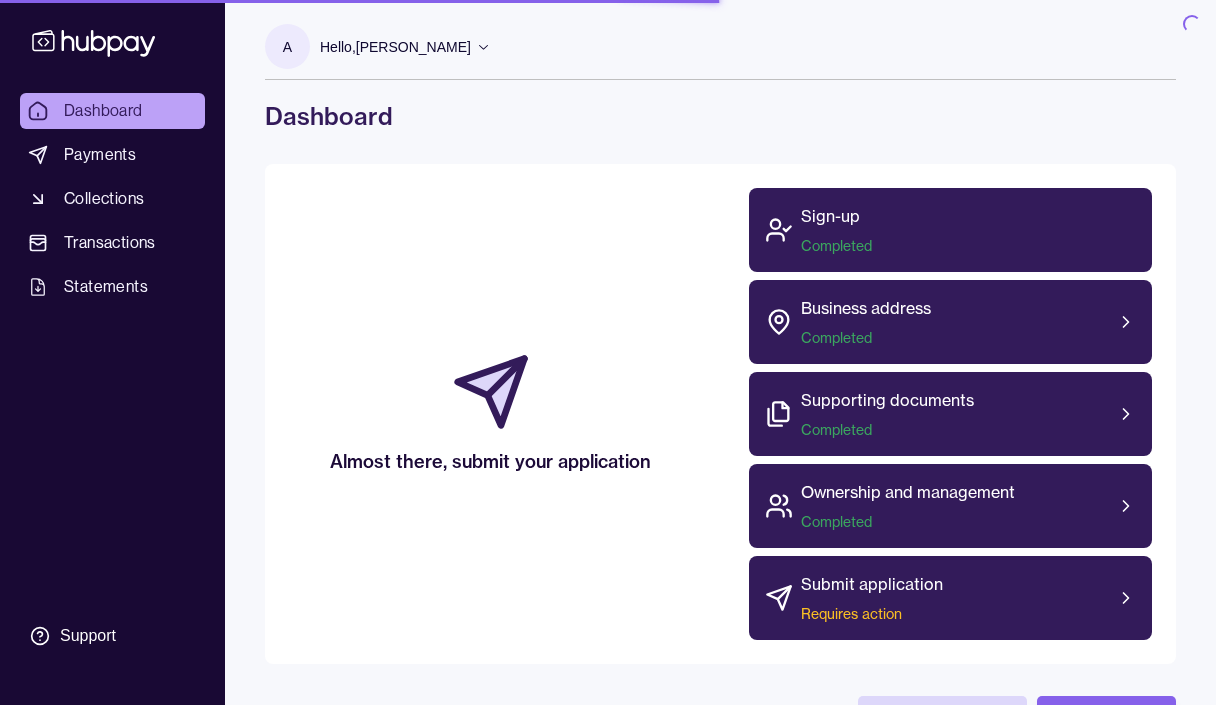 scroll, scrollTop: 0, scrollLeft: 0, axis: both 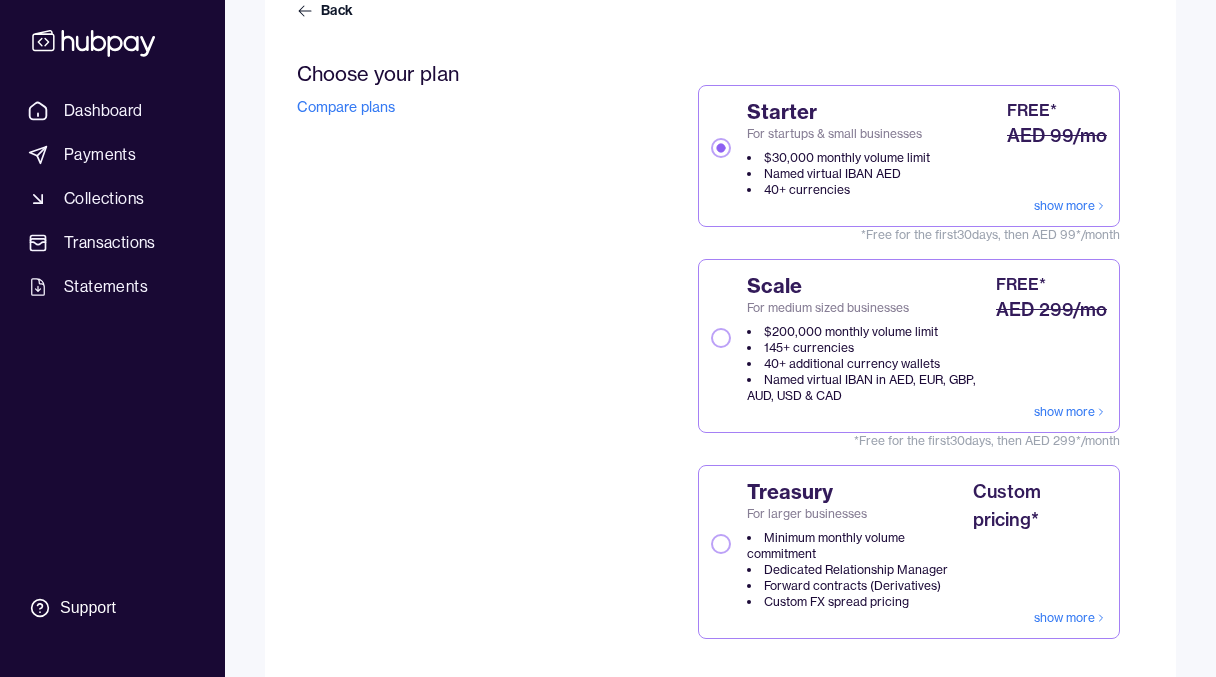 click on "145+ currencies" at bounding box center [869, 348] 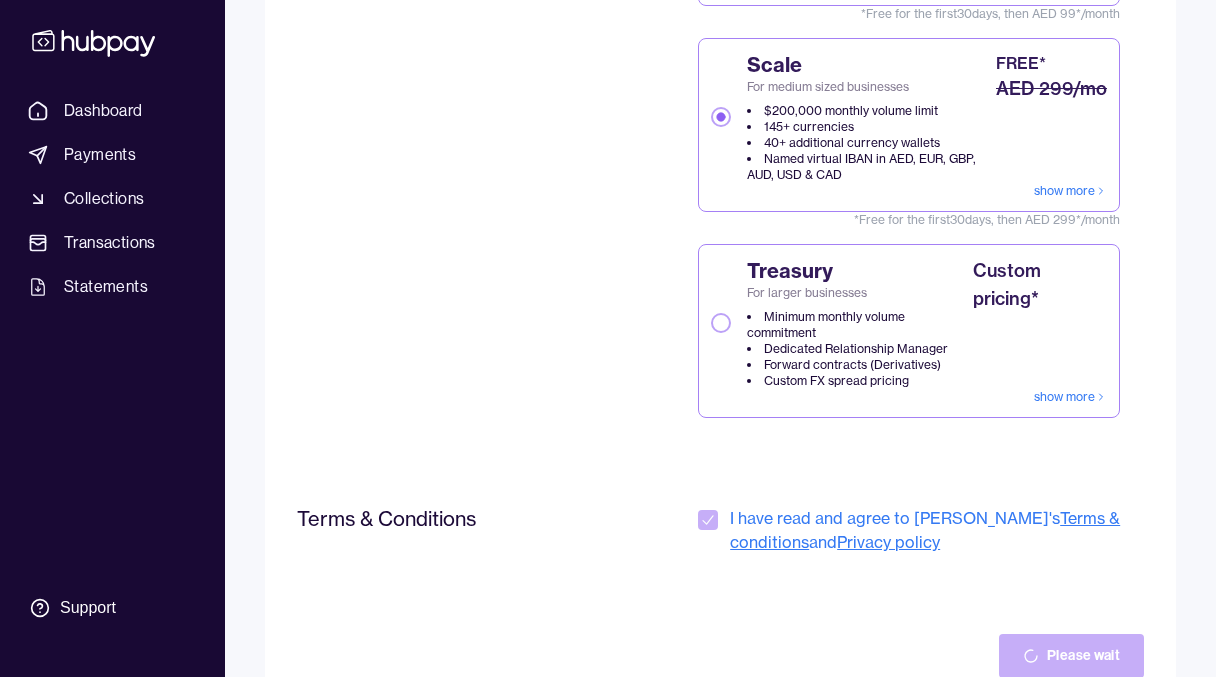 scroll, scrollTop: 423, scrollLeft: 0, axis: vertical 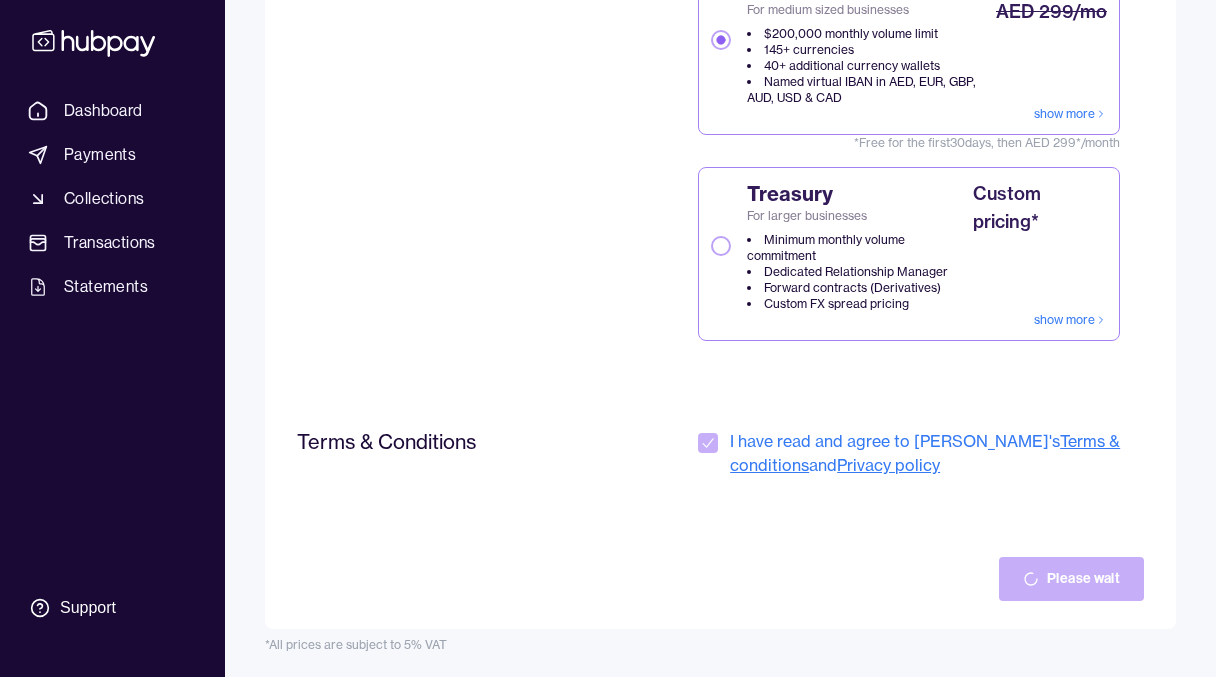 click on "Forward contracts (Derivatives)" at bounding box center (857, 288) 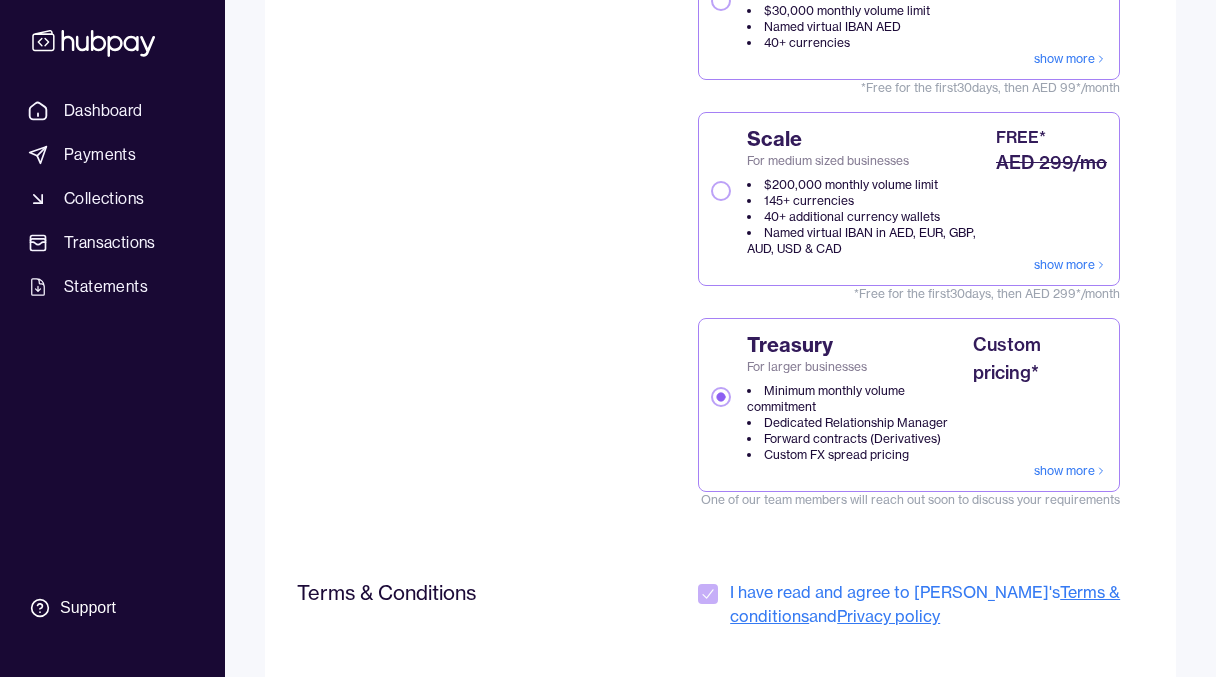 scroll, scrollTop: 357, scrollLeft: 0, axis: vertical 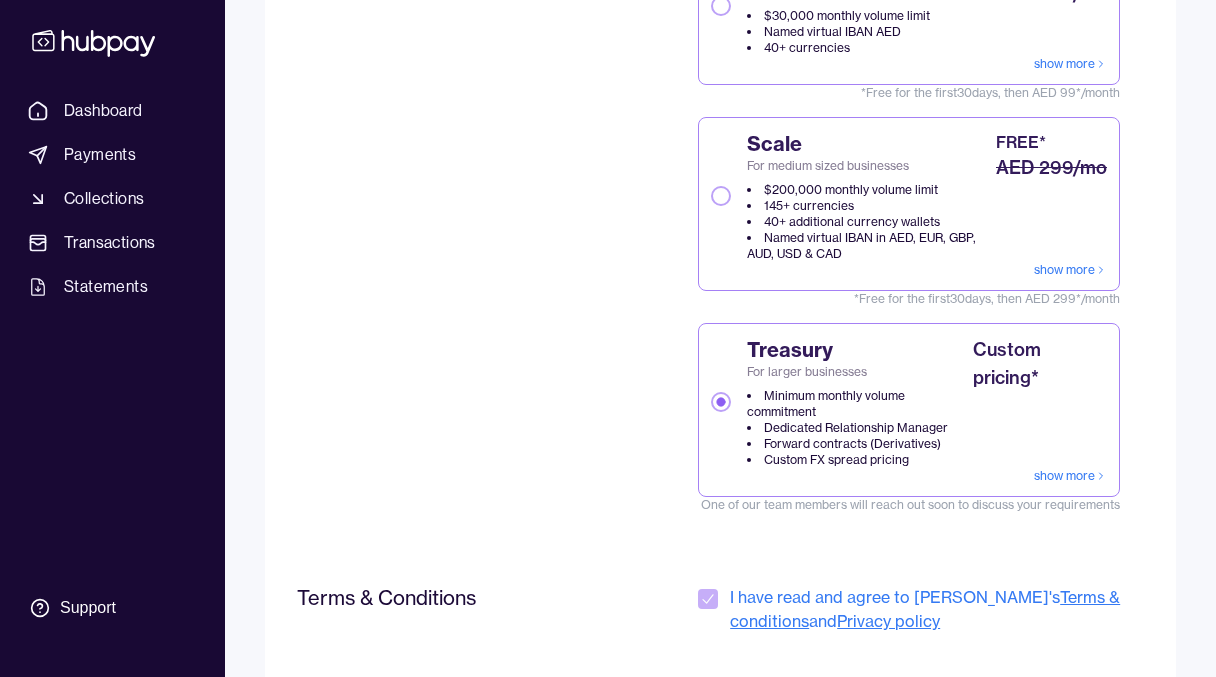 click on "$200,000 monthly volume limit" at bounding box center [869, 190] 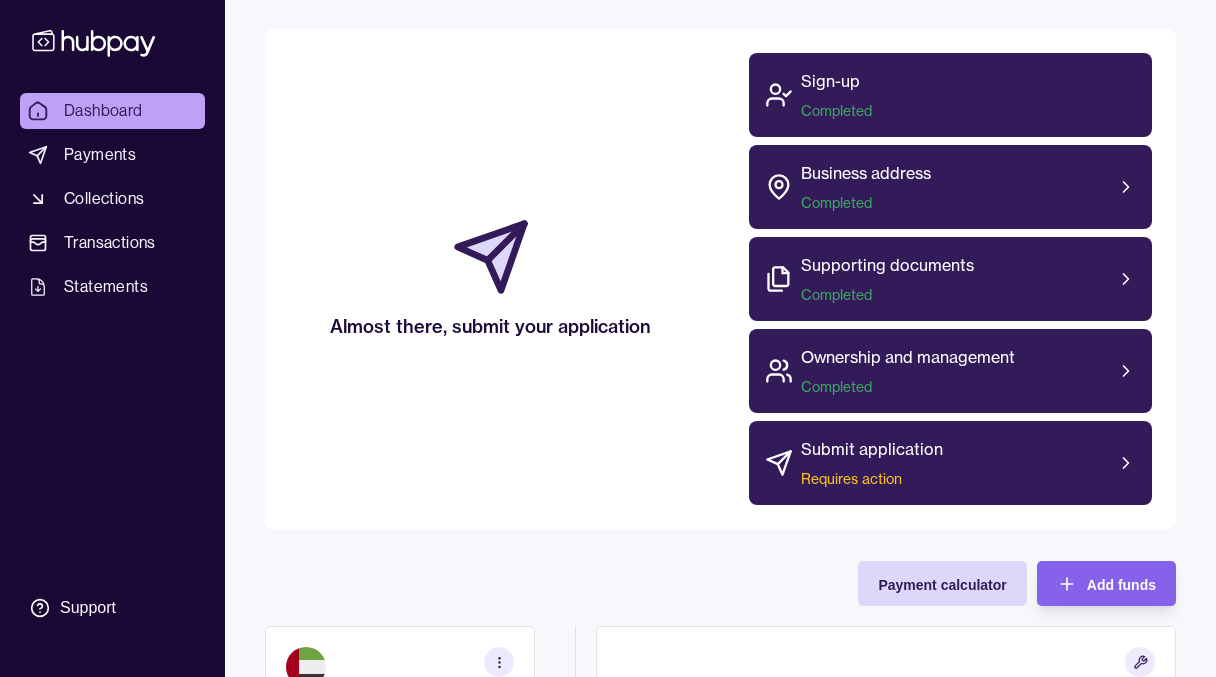 scroll, scrollTop: 170, scrollLeft: 0, axis: vertical 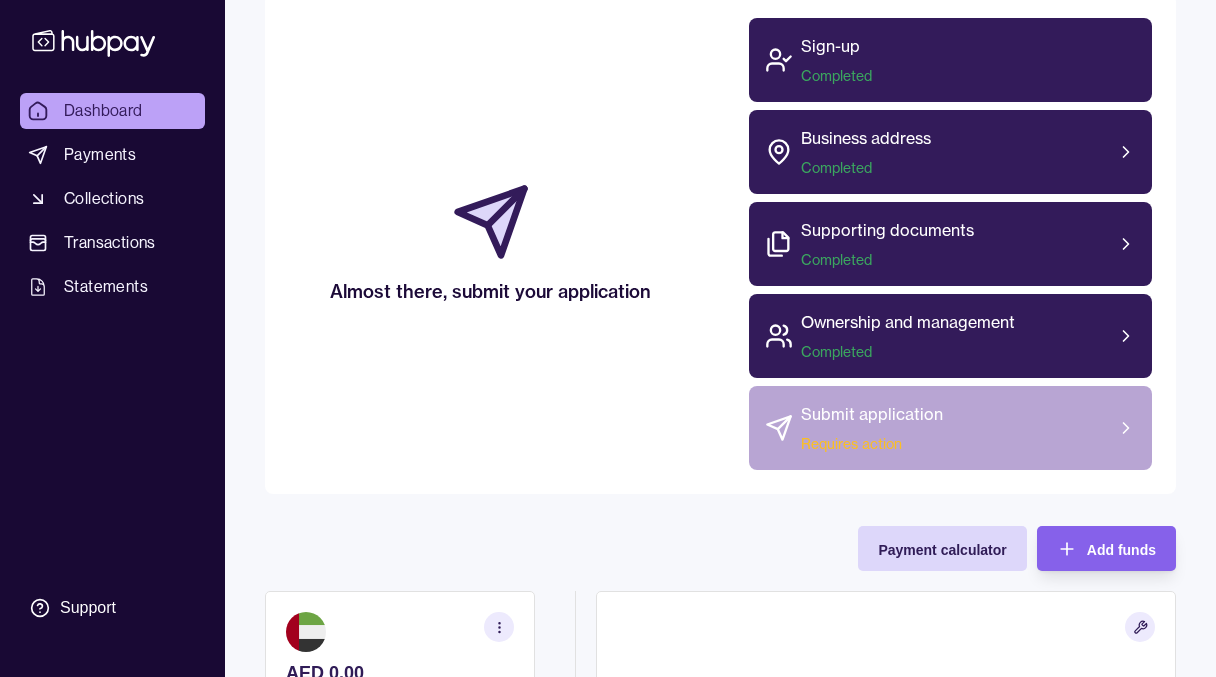 click on "Submit application Requires action" at bounding box center (872, 428) 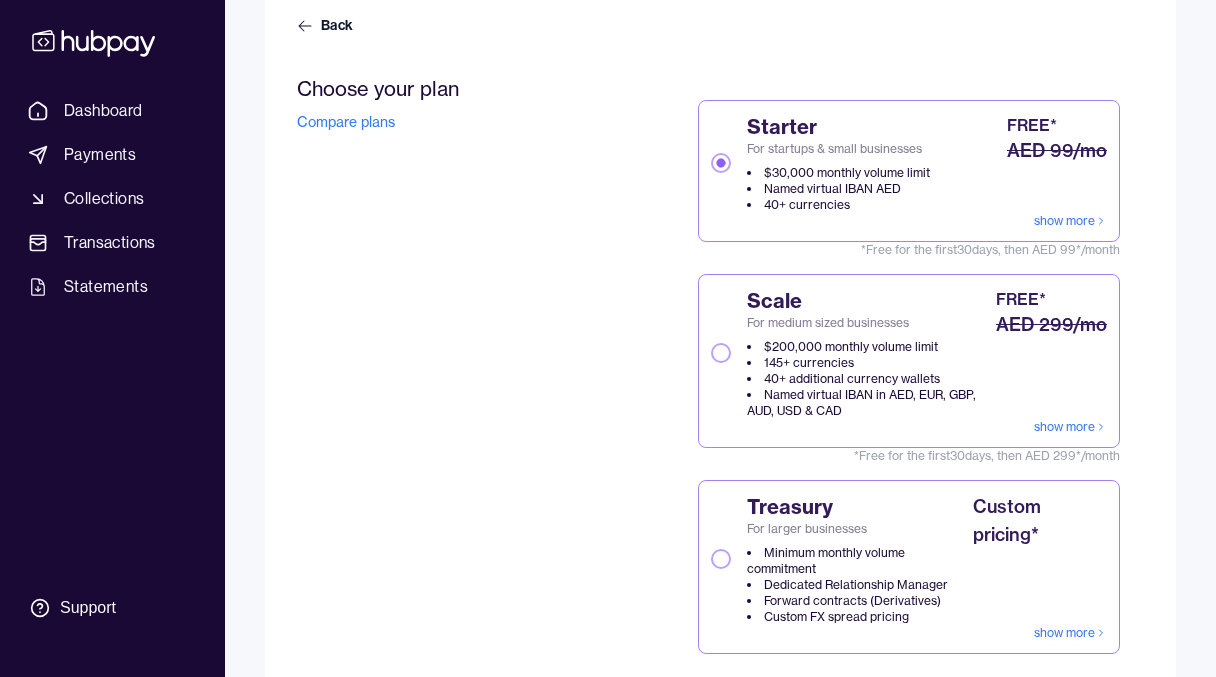 scroll, scrollTop: 245, scrollLeft: 0, axis: vertical 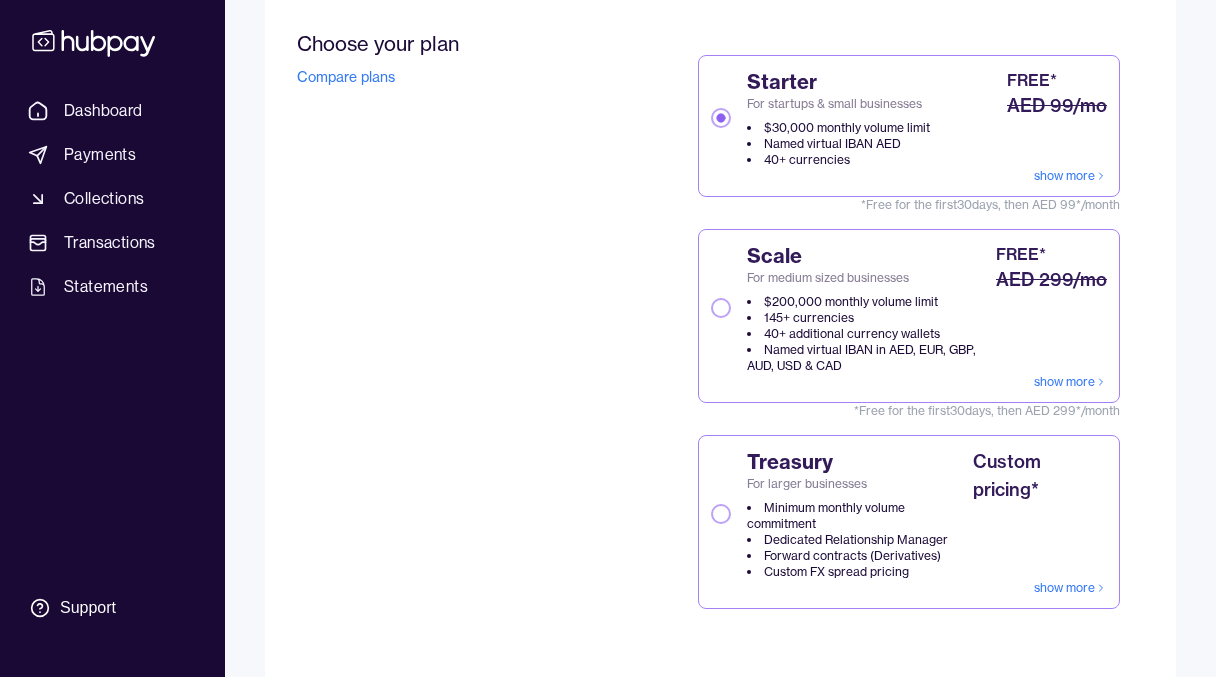 click on "Scale For medium sized businesses $200,000 monthly volume limit 145+ currencies 40+ additional currency wallets Named virtual IBAN in AED, EUR, GBP, AUD, USD & CAD" at bounding box center (865, 308) 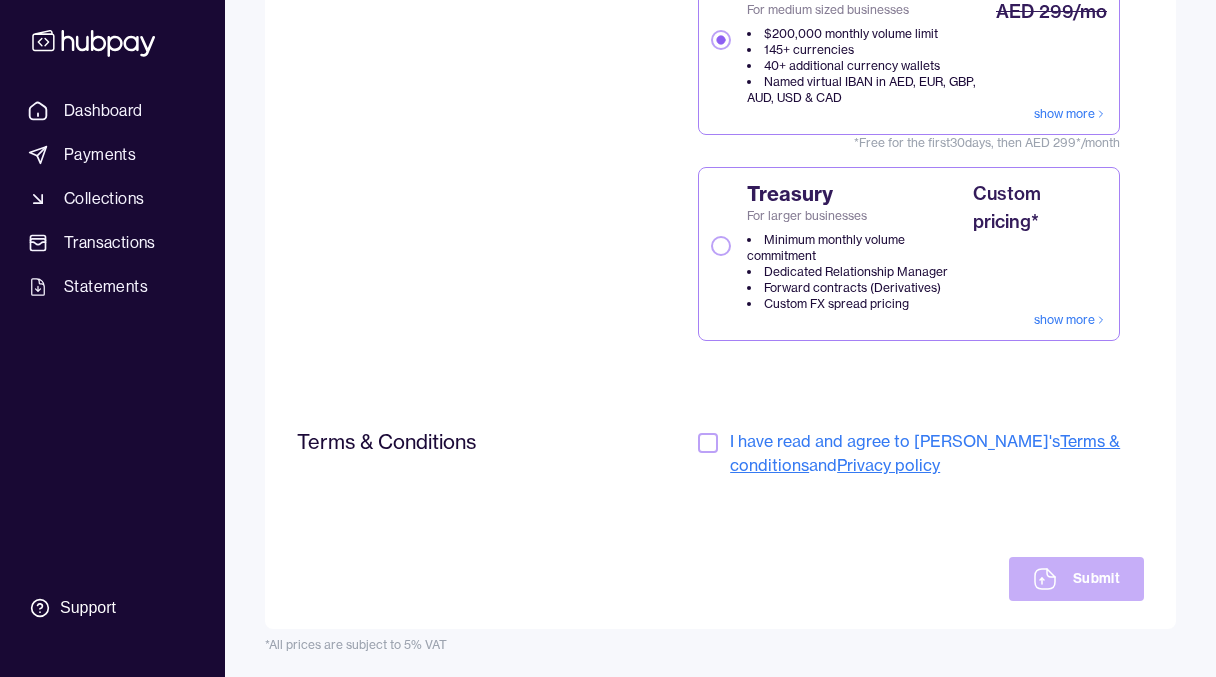 scroll, scrollTop: 513, scrollLeft: 0, axis: vertical 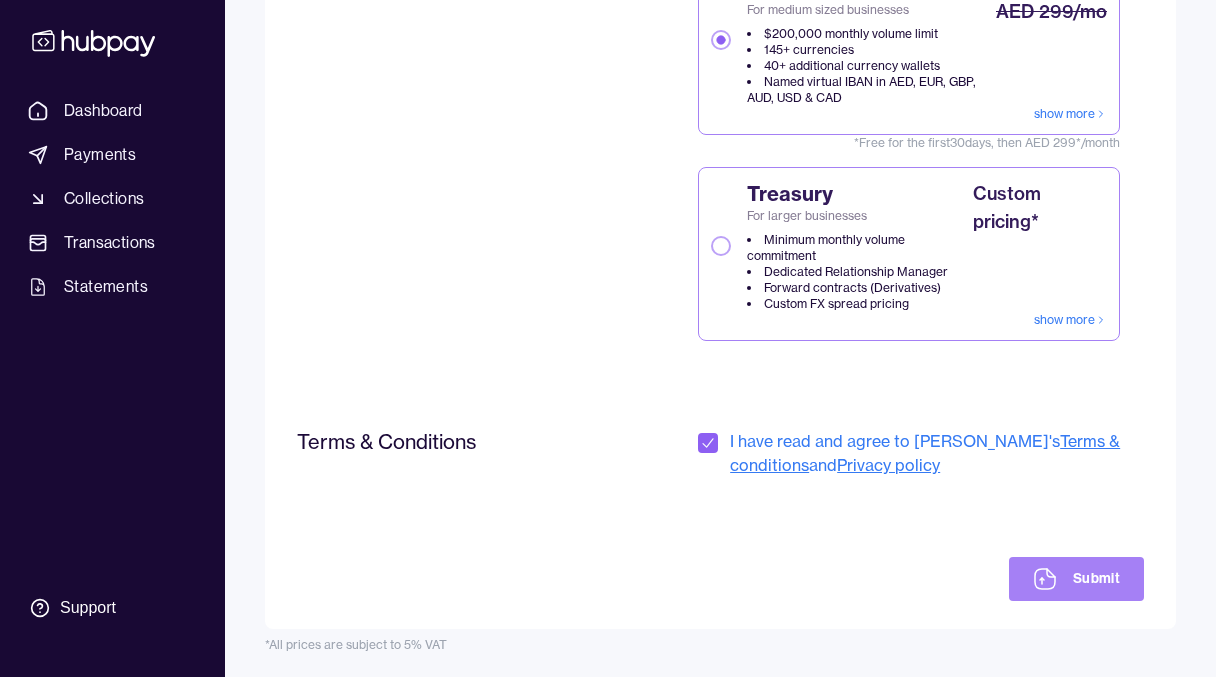 click 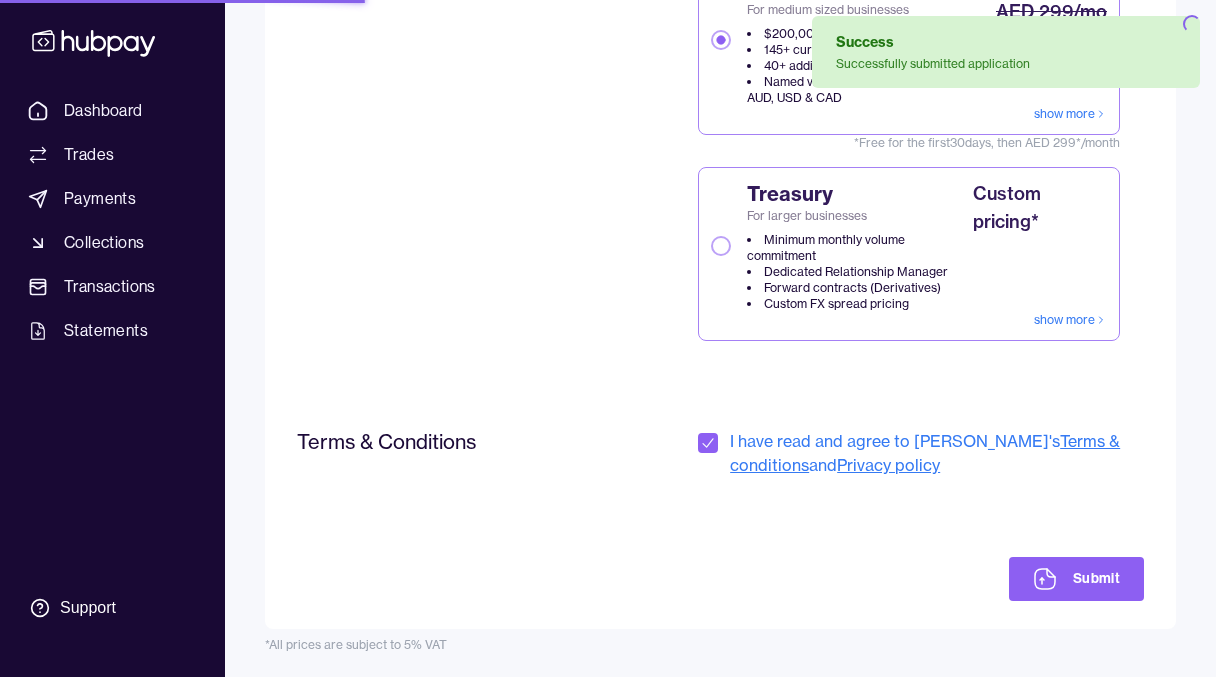 scroll, scrollTop: 333, scrollLeft: 0, axis: vertical 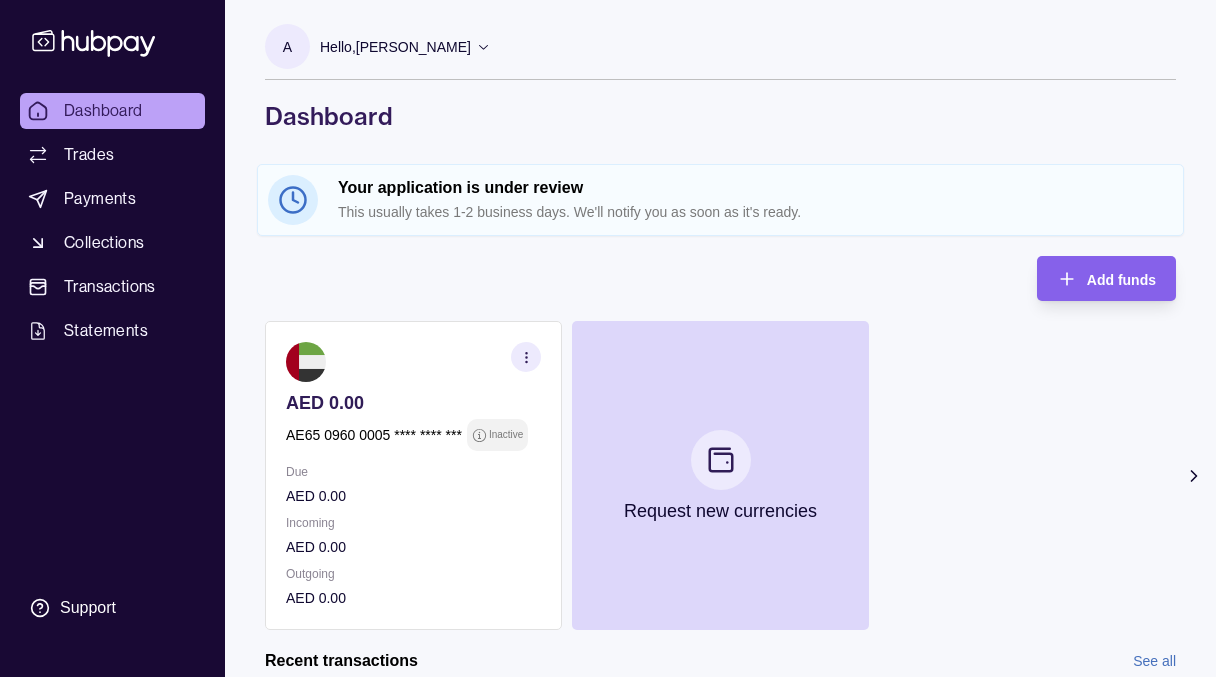 click on "Add funds AED 0.00 AE65 0960 0005 **** **** *** Inactive Due AED 0.00 Incoming AED 0.00 Outgoing AED 0.00 Request new currencies" at bounding box center [720, 443] 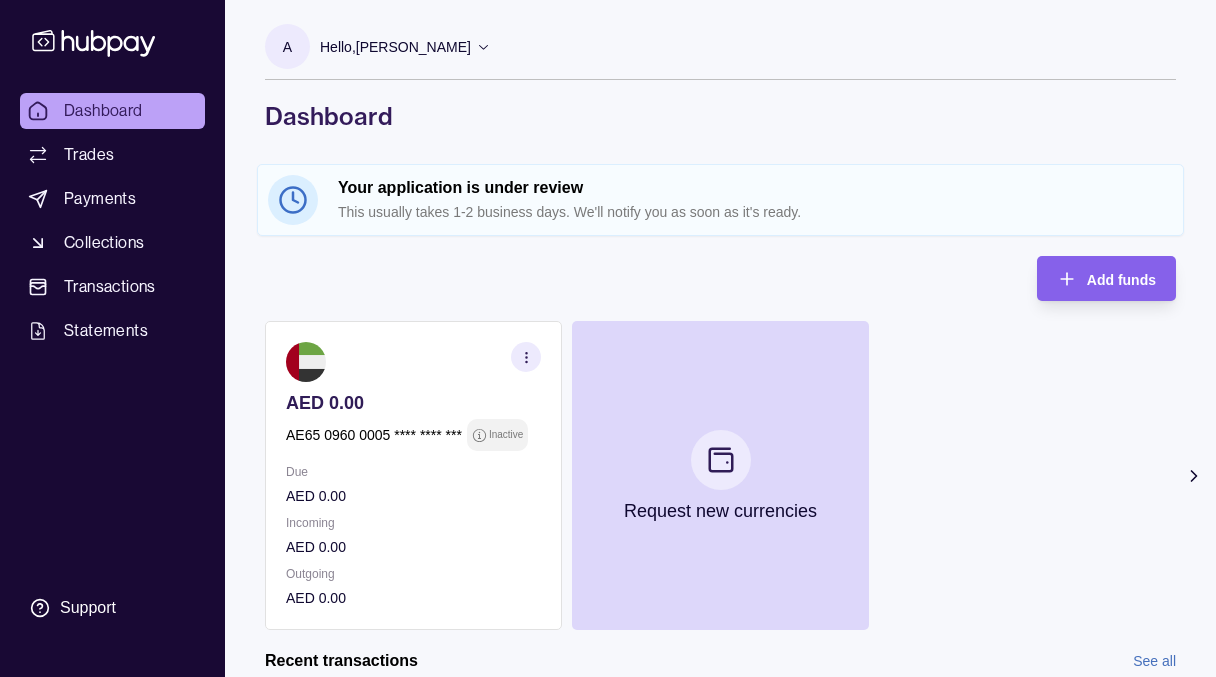 scroll, scrollTop: 0, scrollLeft: 0, axis: both 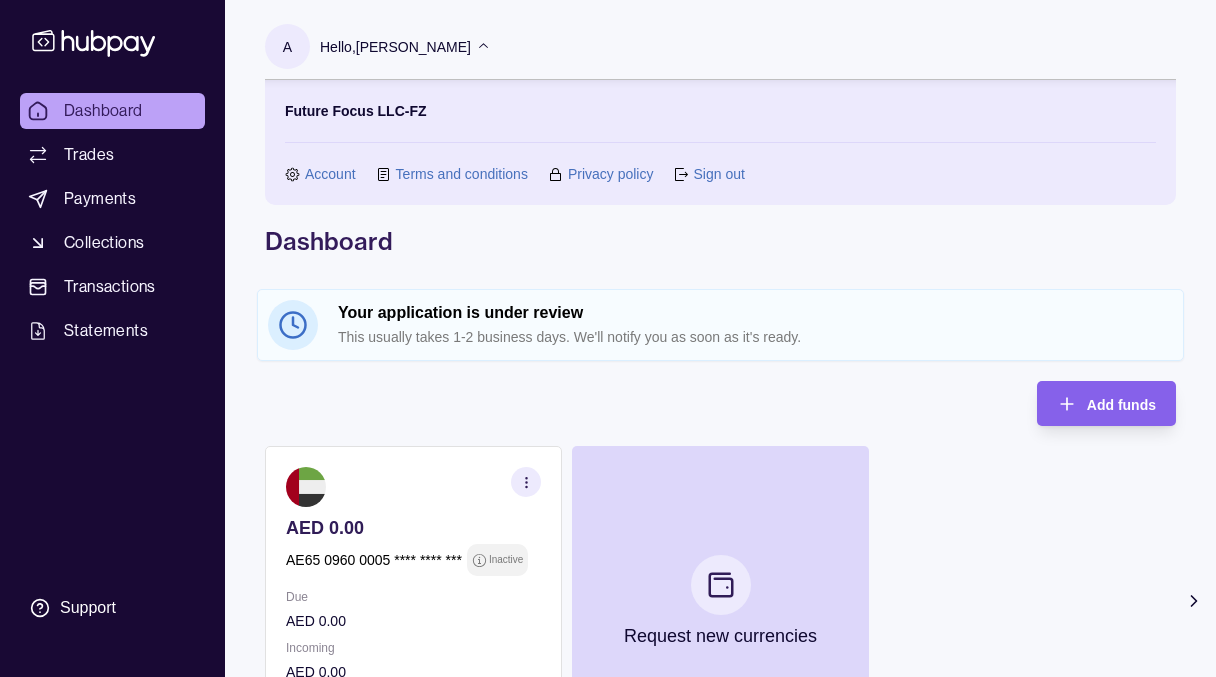 click on "Hello,  Axel Roselius" at bounding box center [395, 47] 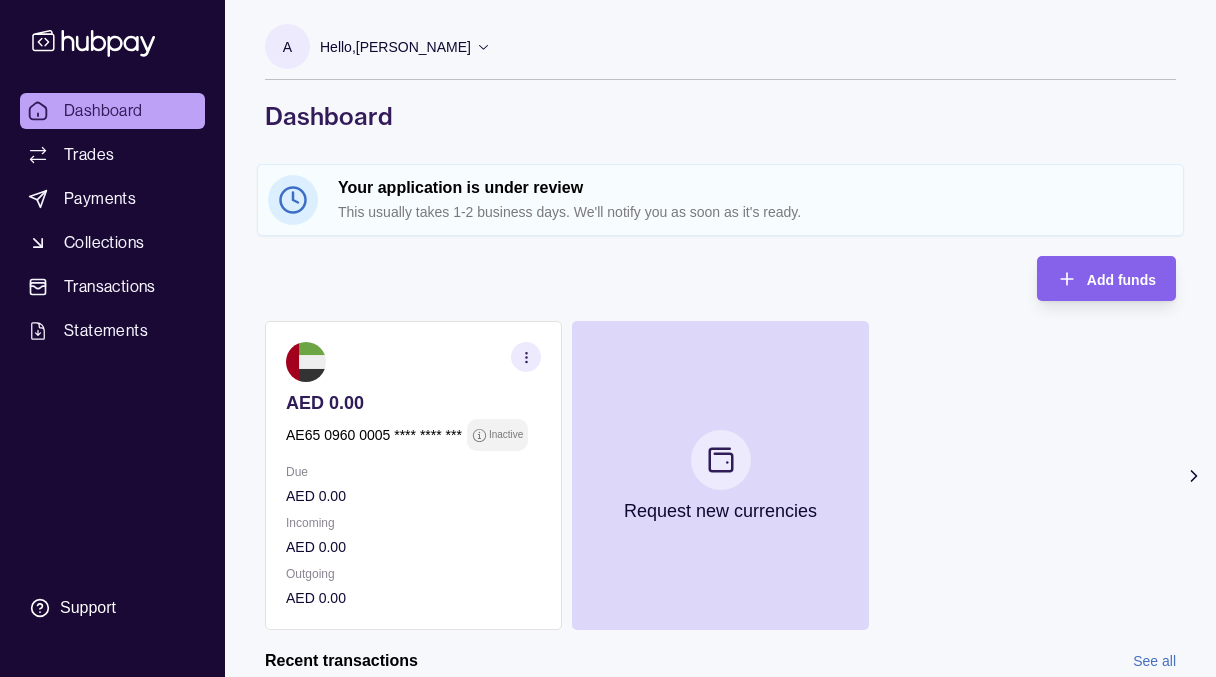 click on "Hello,  Axel Roselius" at bounding box center [395, 47] 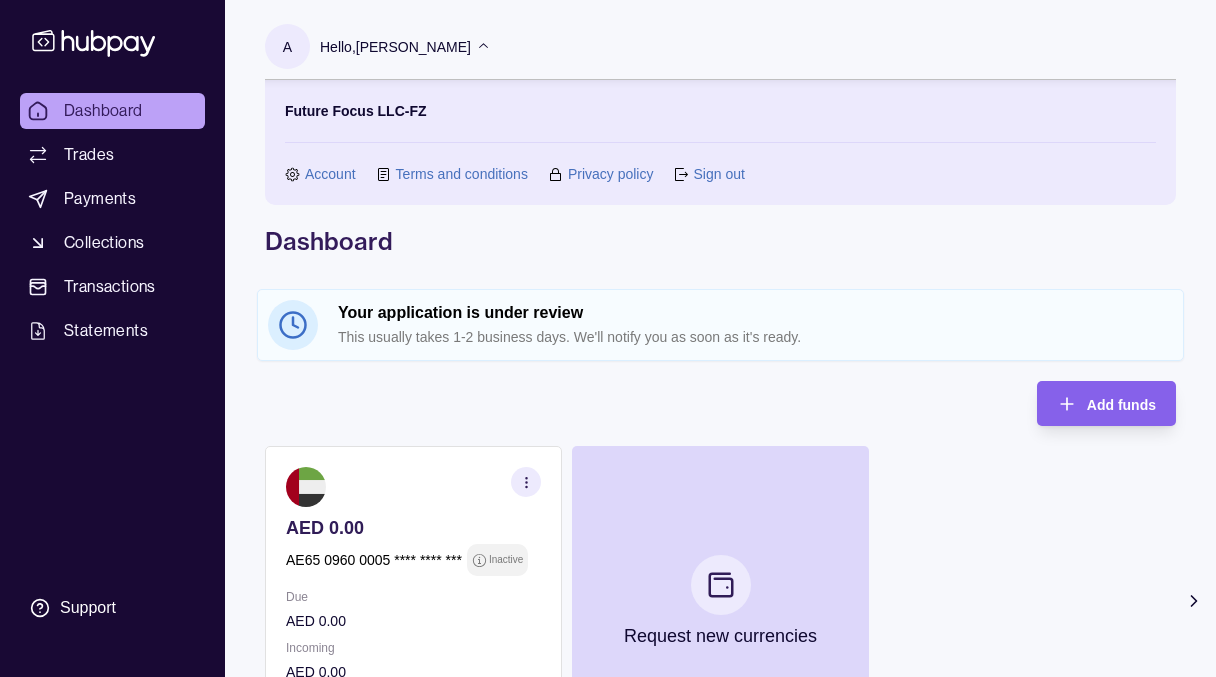 click on "Hello,  Axel Roselius" at bounding box center [395, 47] 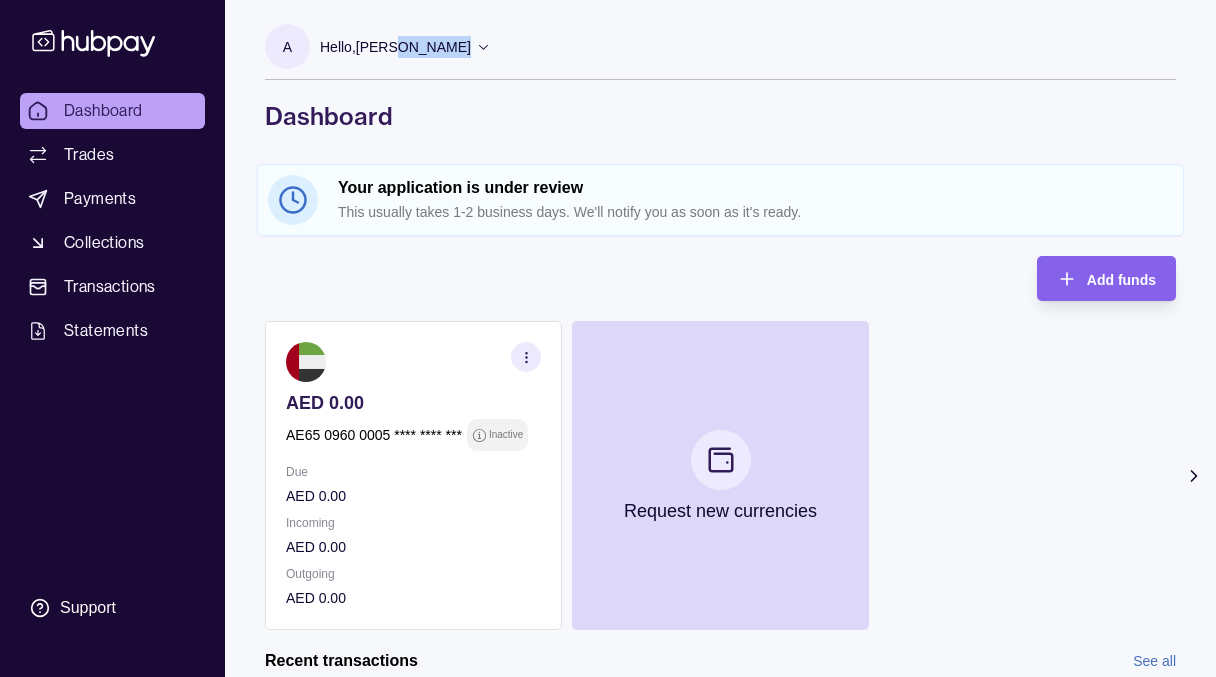 click on "Hello,  Axel Roselius" at bounding box center (395, 47) 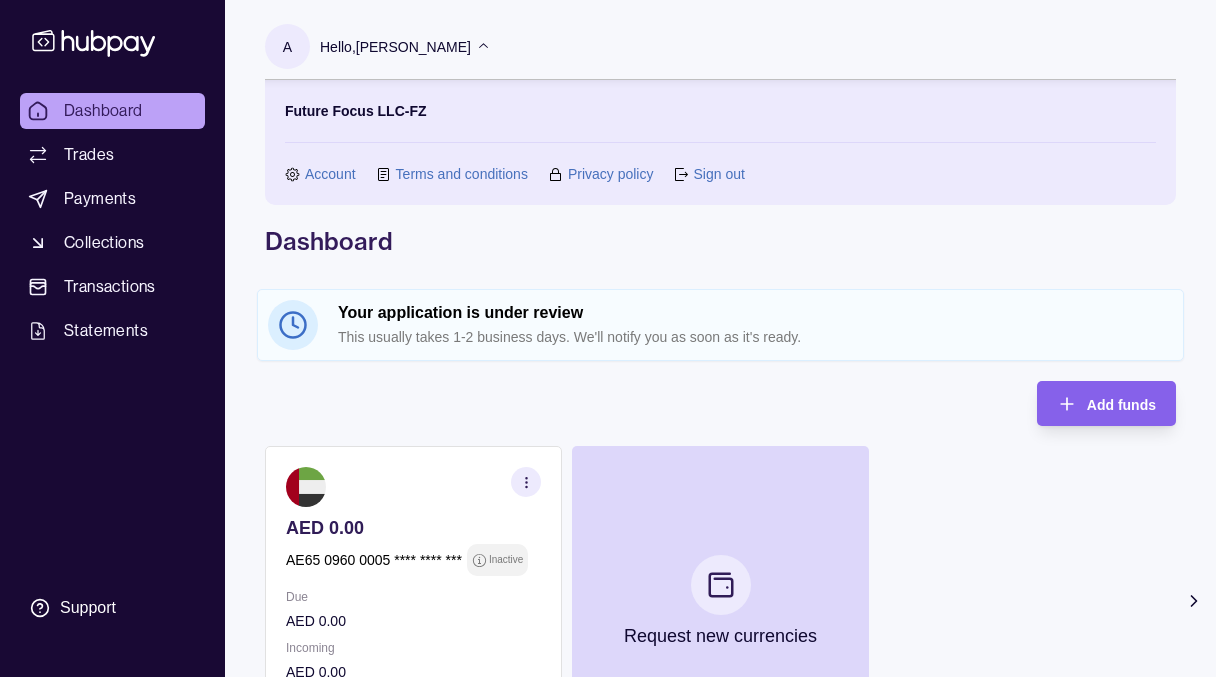 click on "Dashboard" at bounding box center [720, 241] 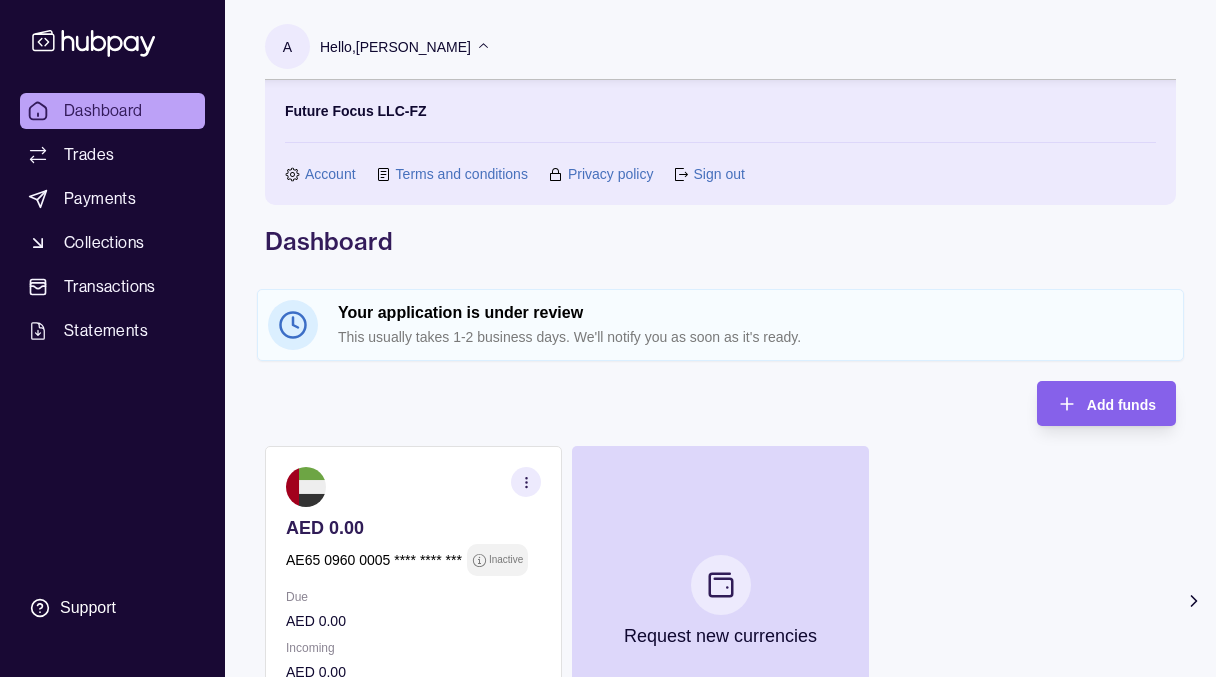 click on "Sign out" at bounding box center [718, 174] 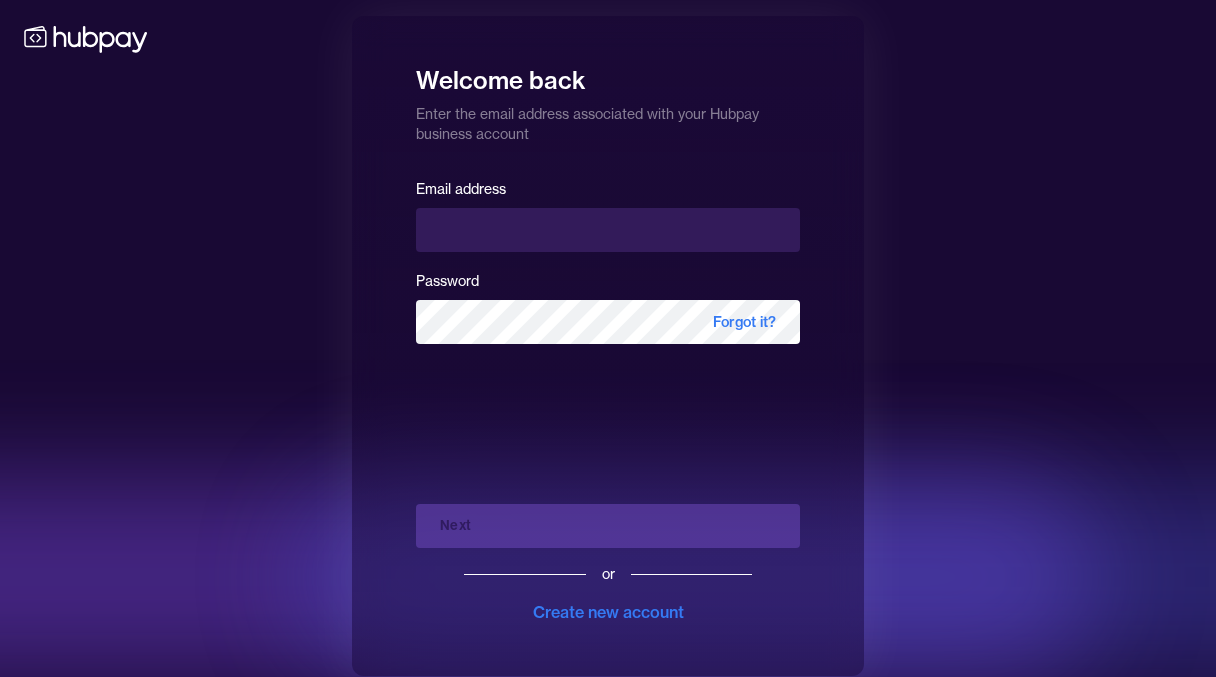 click at bounding box center [1000, 577] 